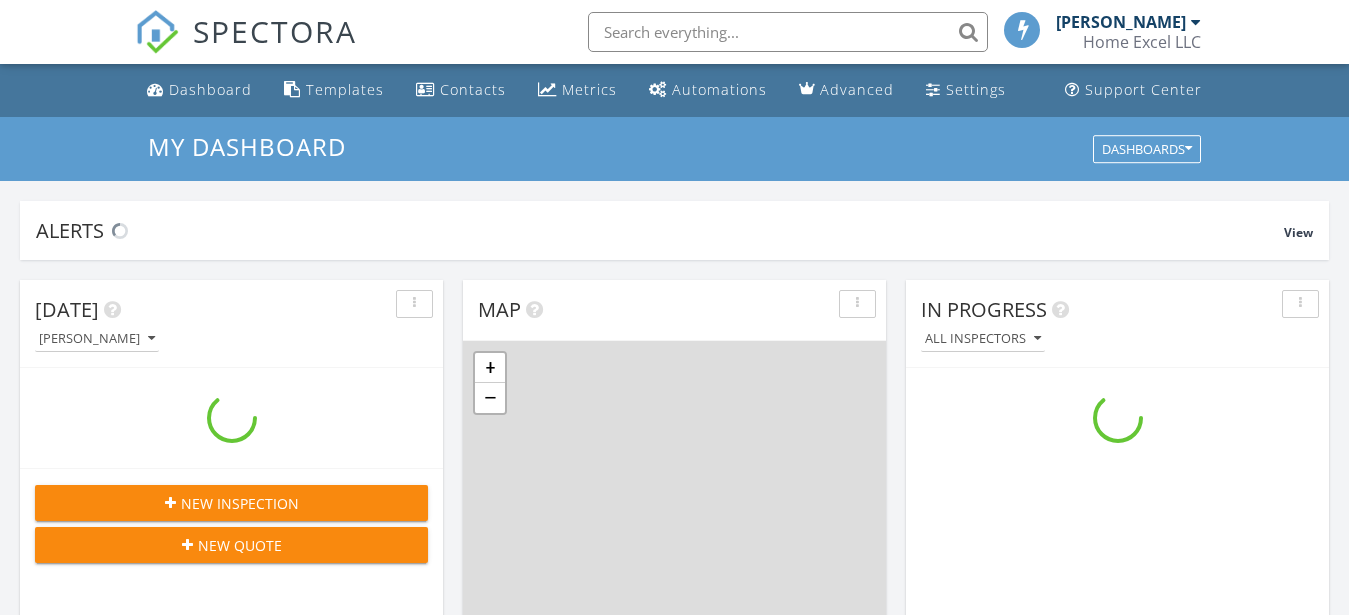 scroll, scrollTop: 0, scrollLeft: 0, axis: both 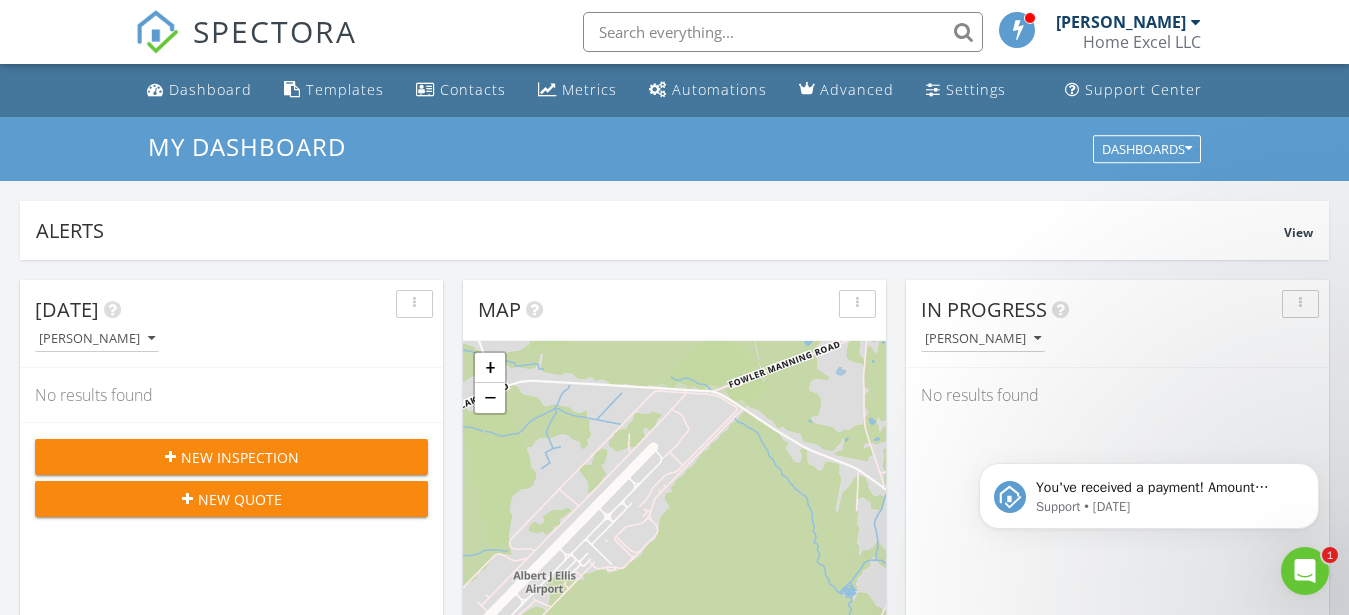 click 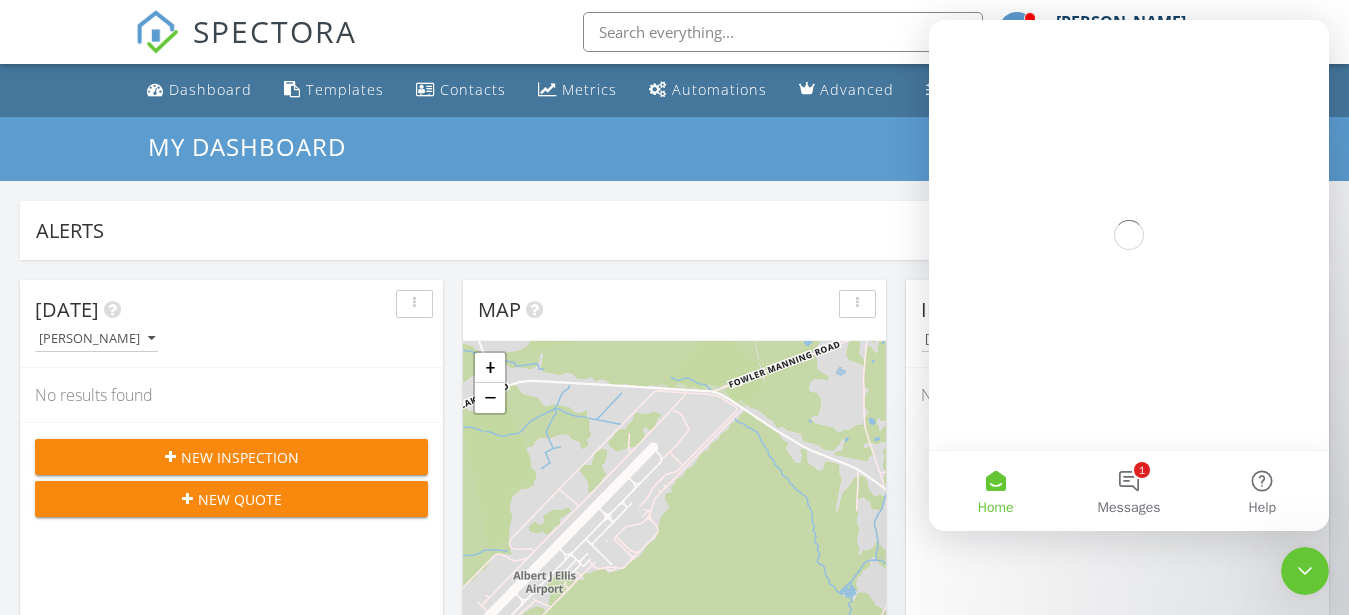 scroll, scrollTop: 0, scrollLeft: 0, axis: both 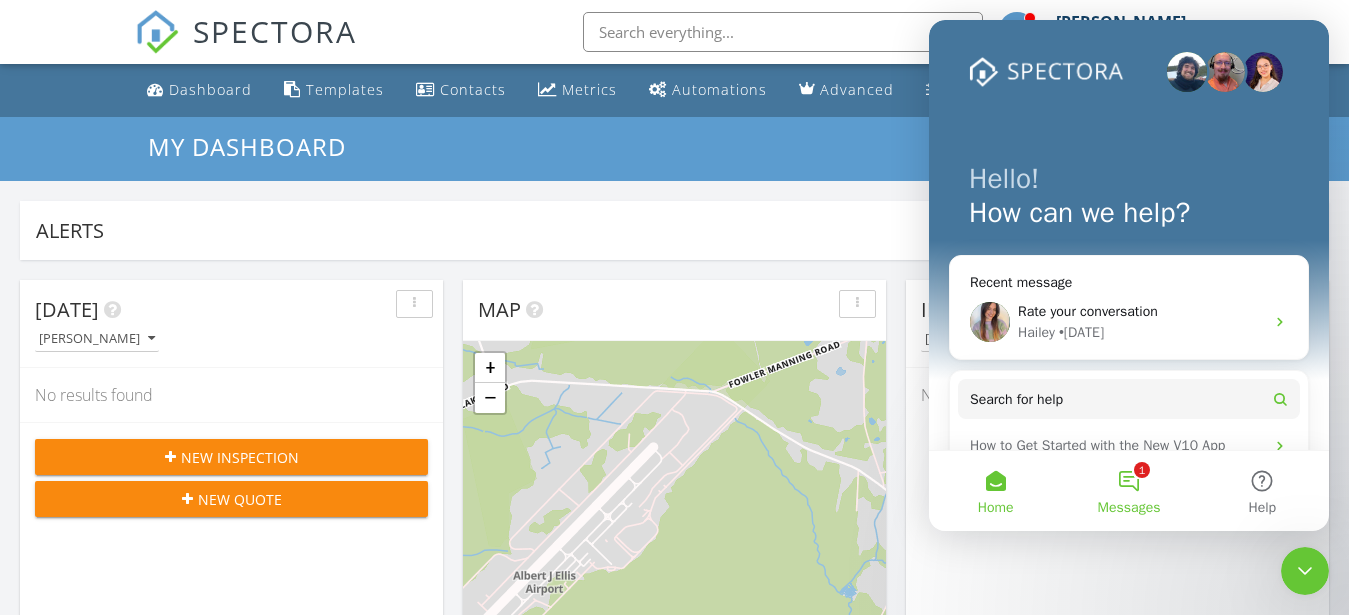 click on "1 Messages" at bounding box center (1128, 491) 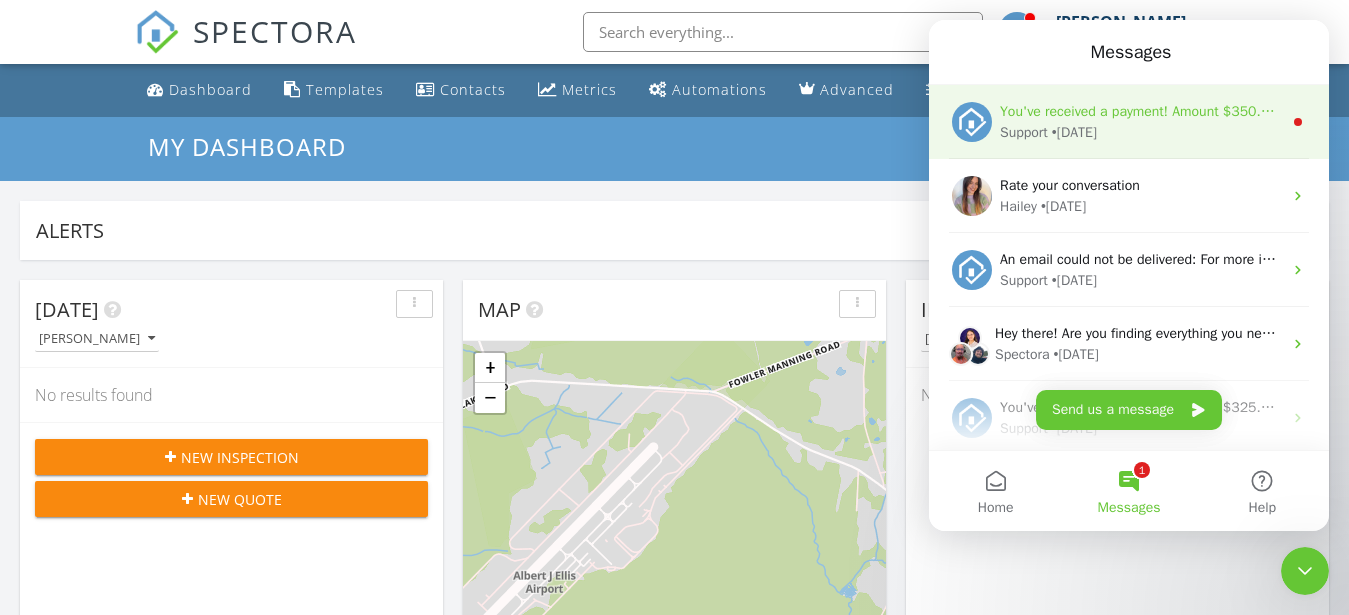 click on "You've received a payment!  Amount  $350.00  Fee  $9.93  Net  $340.07  Transaction #  pi_3RiiT6K7snlDGpRF1zveZeOn  Inspection  244 Browns Ferry Rd, Jacksonville, NC 28546 Payouts to your bank or debit card occur on a daily basis. Each payment usually takes two business days to process. You can view your pending payout amount here. If you have any questions reach out on our chat bubble at app.spectora.com. Support •  2d ago" at bounding box center (1129, 122) 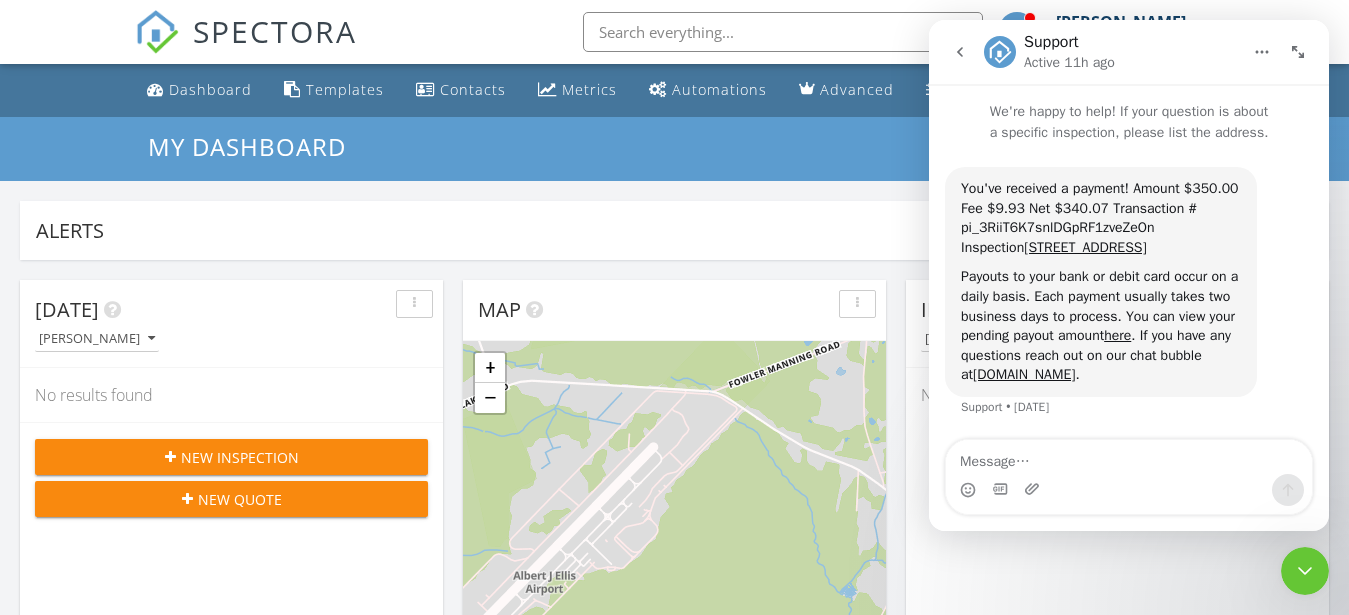 drag, startPoint x: 1291, startPoint y: 567, endPoint x: 2527, endPoint y: 1098, distance: 1345.2349 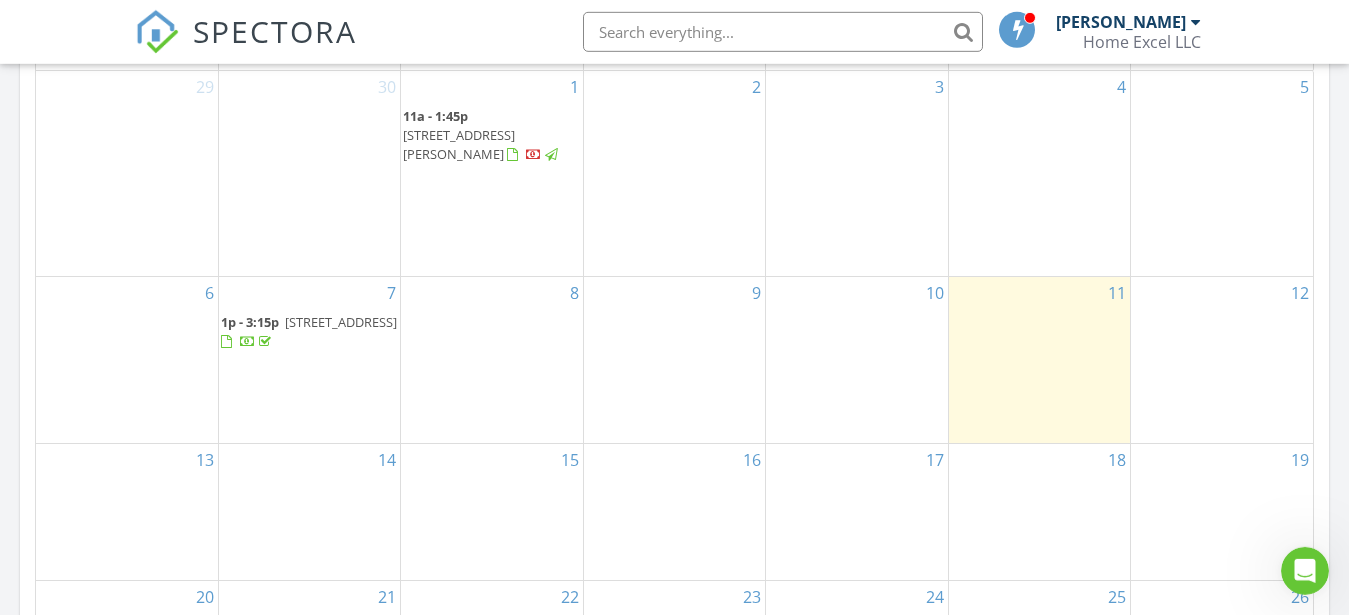 scroll, scrollTop: 1020, scrollLeft: 0, axis: vertical 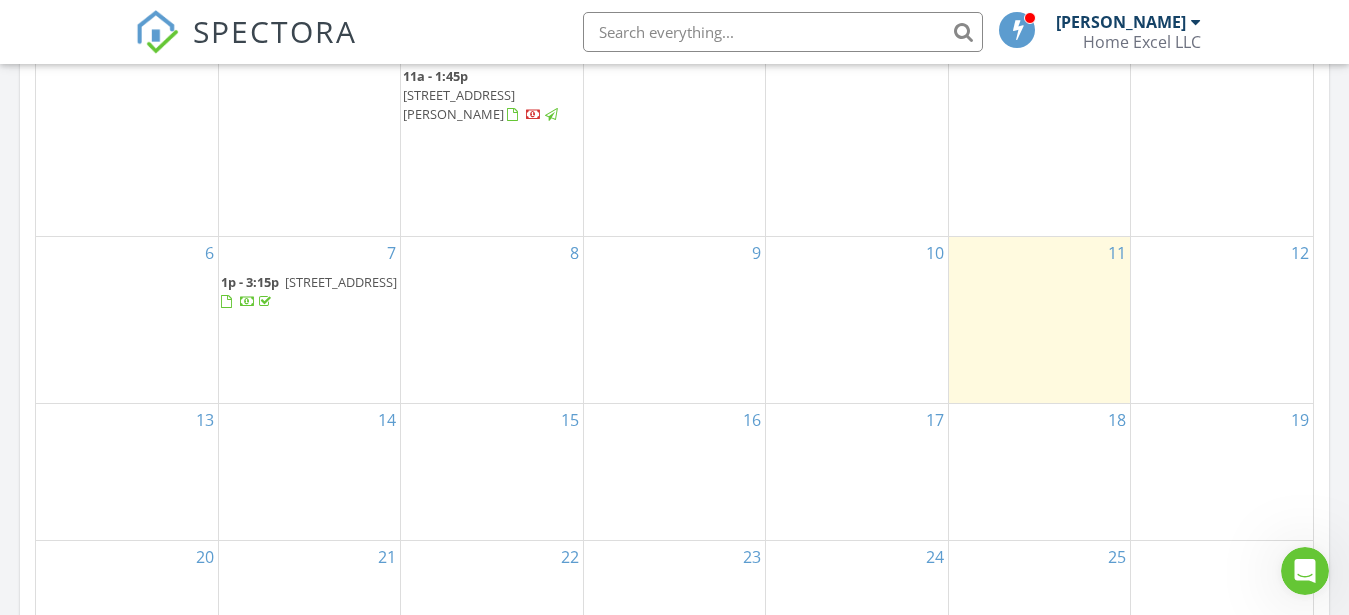 click on "16" at bounding box center (674, 472) 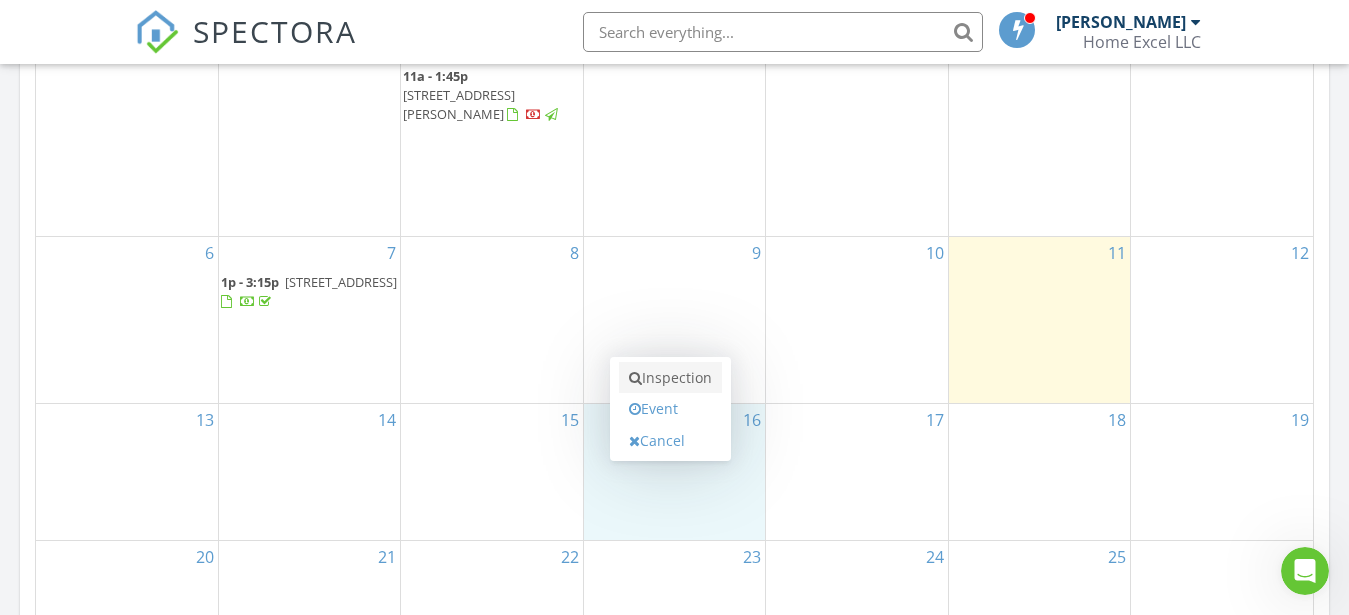 click on "Inspection" at bounding box center (670, 378) 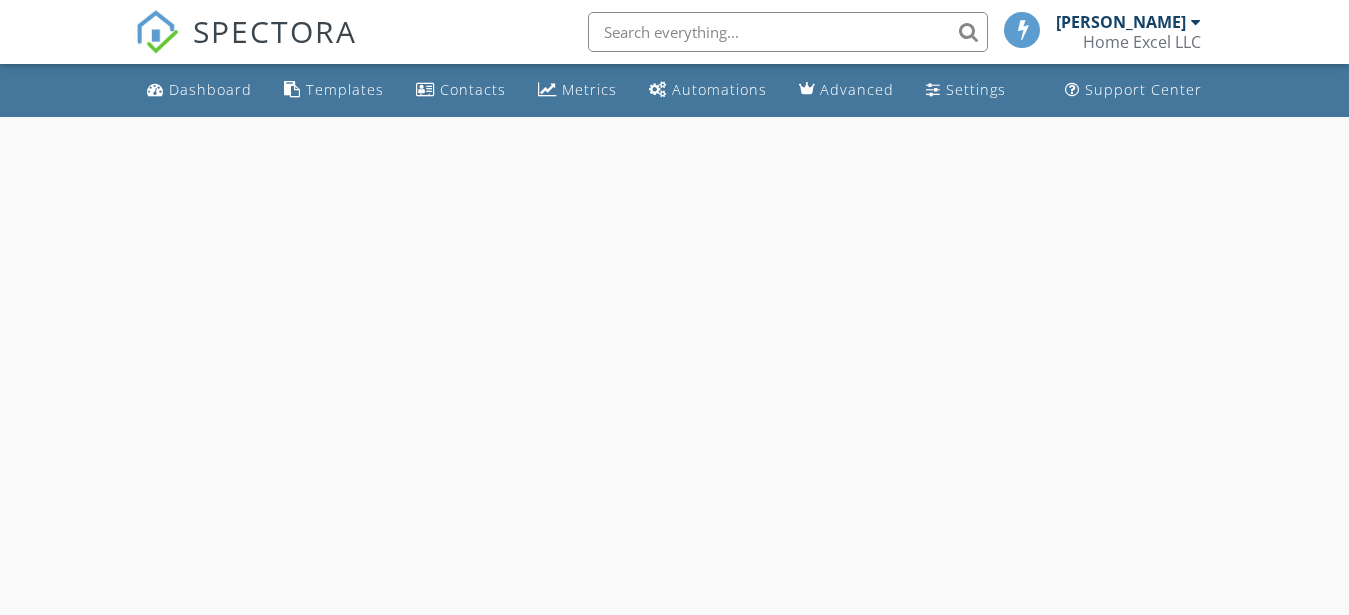 scroll, scrollTop: 0, scrollLeft: 0, axis: both 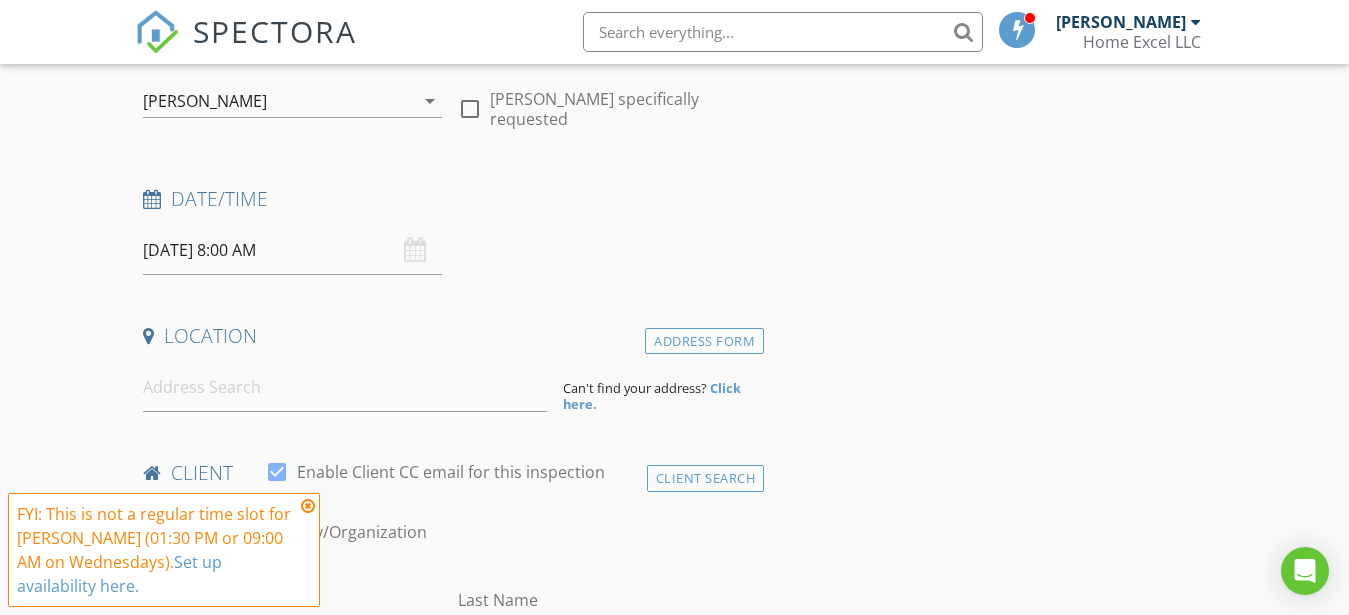 click on "07/16/2025 8:00 AM" at bounding box center (292, 250) 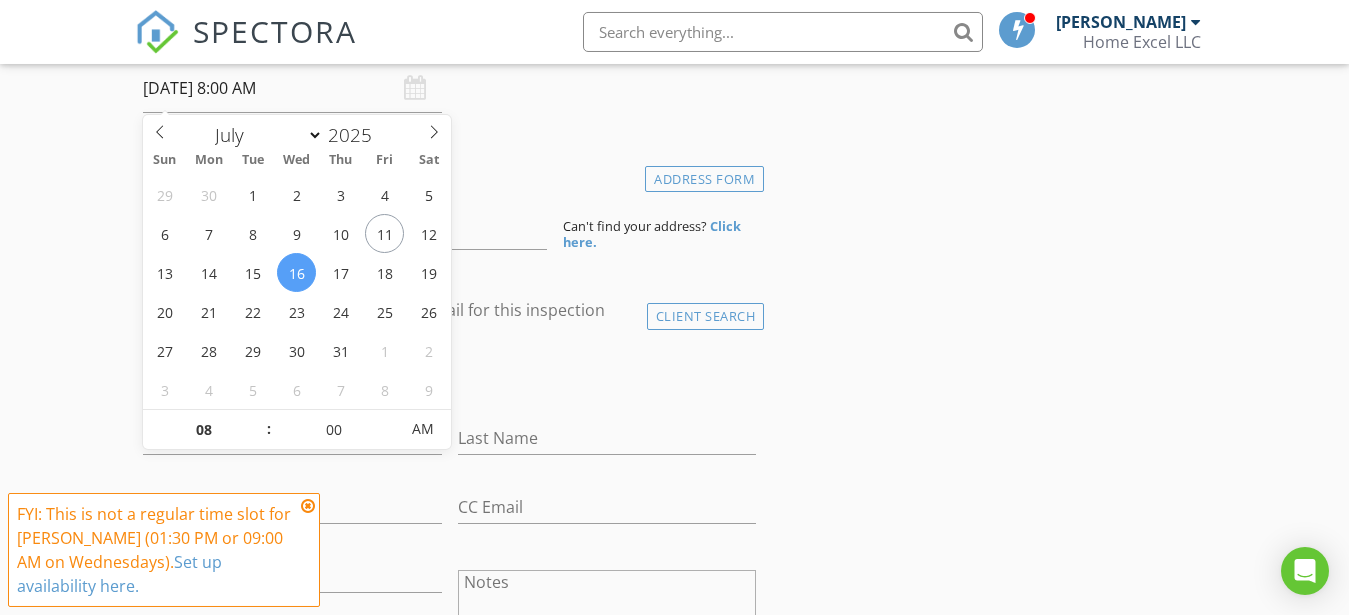 scroll, scrollTop: 408, scrollLeft: 0, axis: vertical 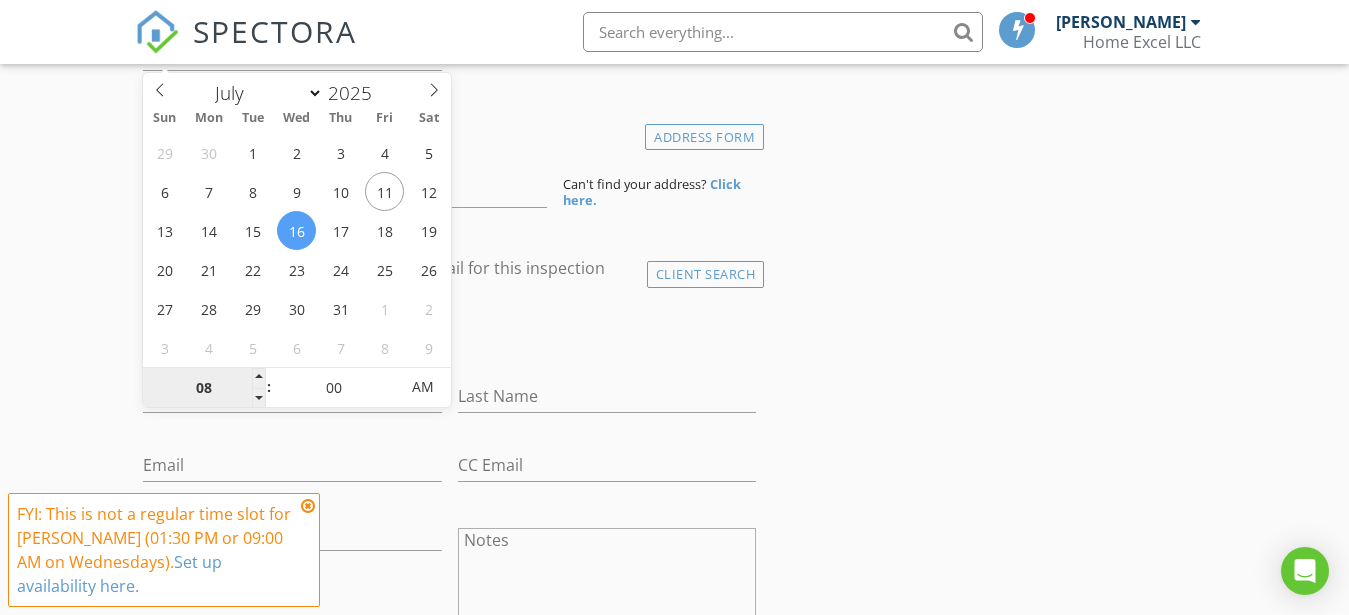 click on "08" at bounding box center (204, 388) 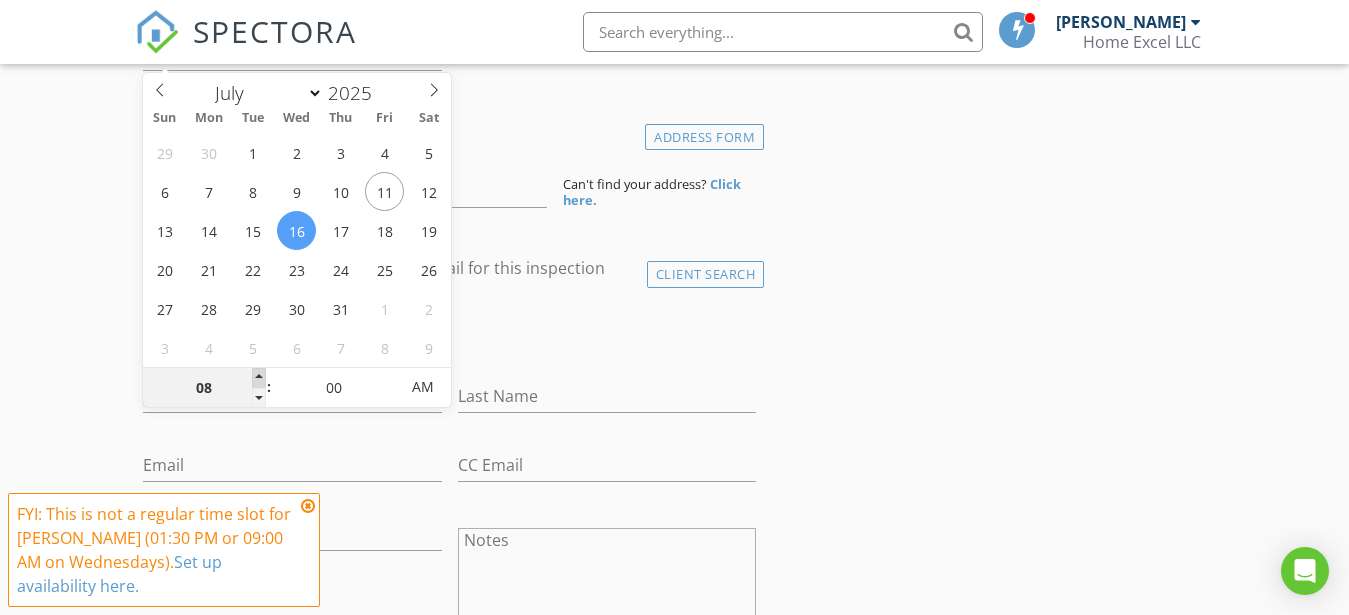 type on "09" 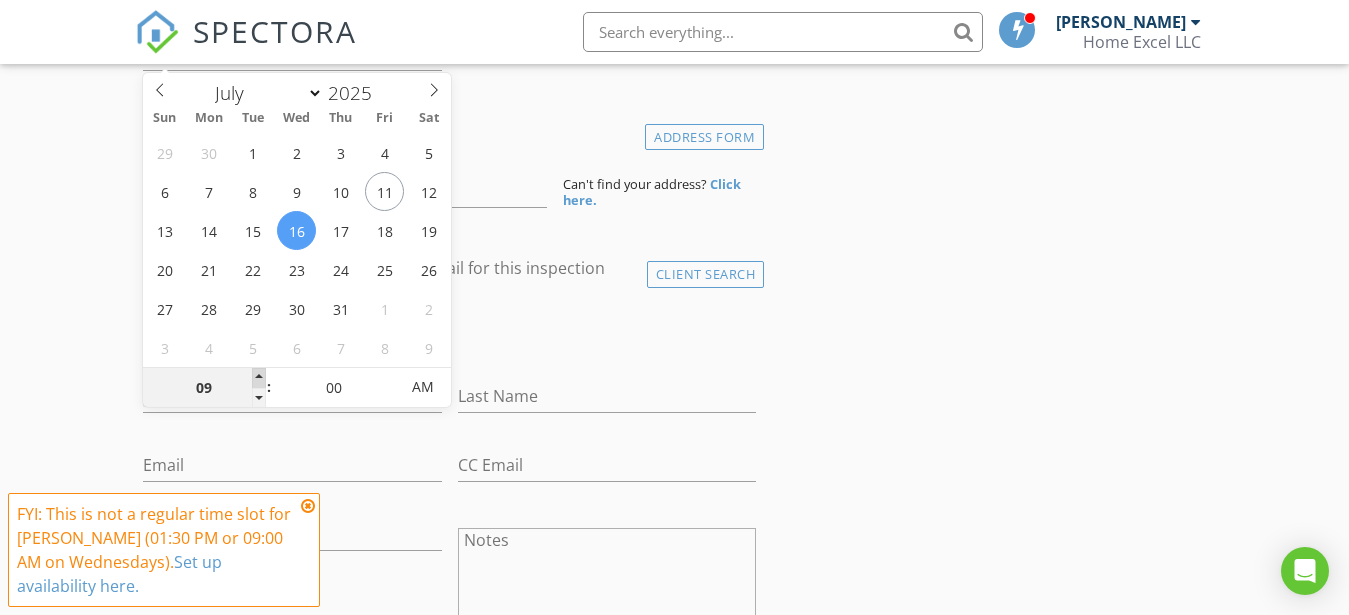 click at bounding box center [259, 378] 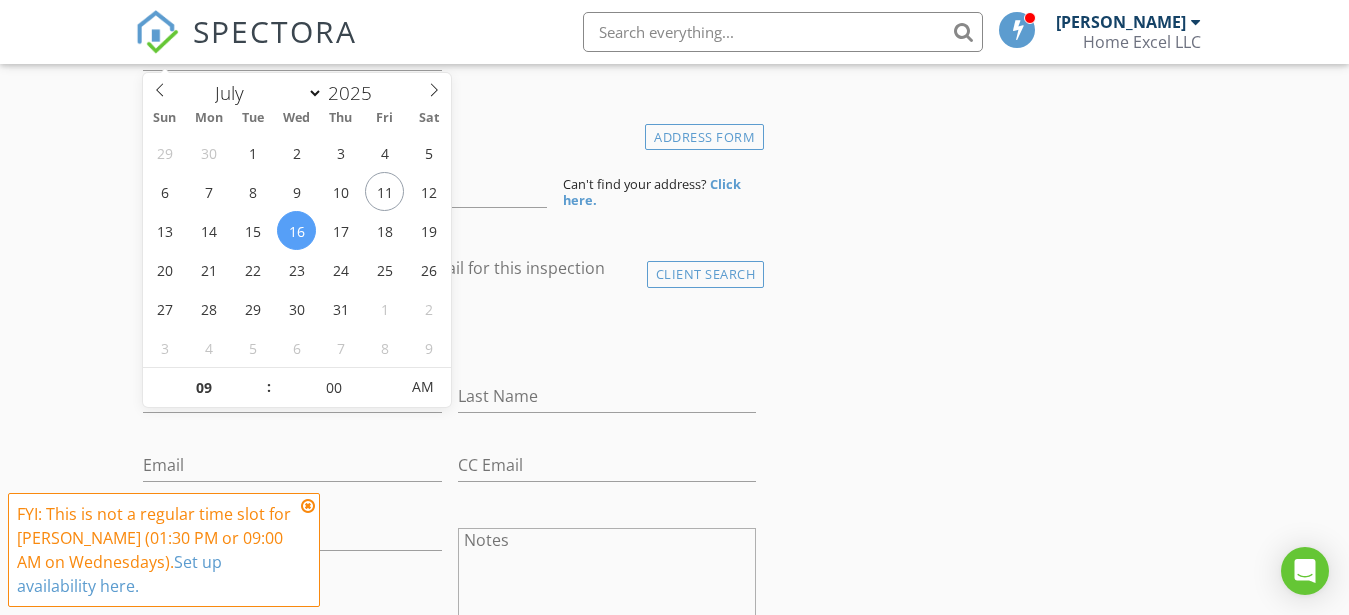 click on "New Inspection
Click here to use the New Order Form
INSPECTOR(S)
check_box   MATTHEW BROWN   PRIMARY   MATTHEW BROWN arrow_drop_down   check_box_outline_blank MATTHEW BROWN specifically requested
Date/Time
07/16/2025 9:00 AM
Location
Address Form       Can't find your address?   Click here.
client
check_box Enable Client CC email for this inspection   Client Search     check_box_outline_blank Client is a Company/Organization     First Name   Last Name   Email   CC Email   Phone           Notes   Private Notes
ADD ADDITIONAL client
SERVICES
check_box_outline_blank   Structural Site Visit   check_box_outline_blank   Re-Inspection   check_box_outline_blank   New Service   check_box_outline_blank   Detached Garage   Visual Inspection of Detached Garage" at bounding box center (674, 1260) 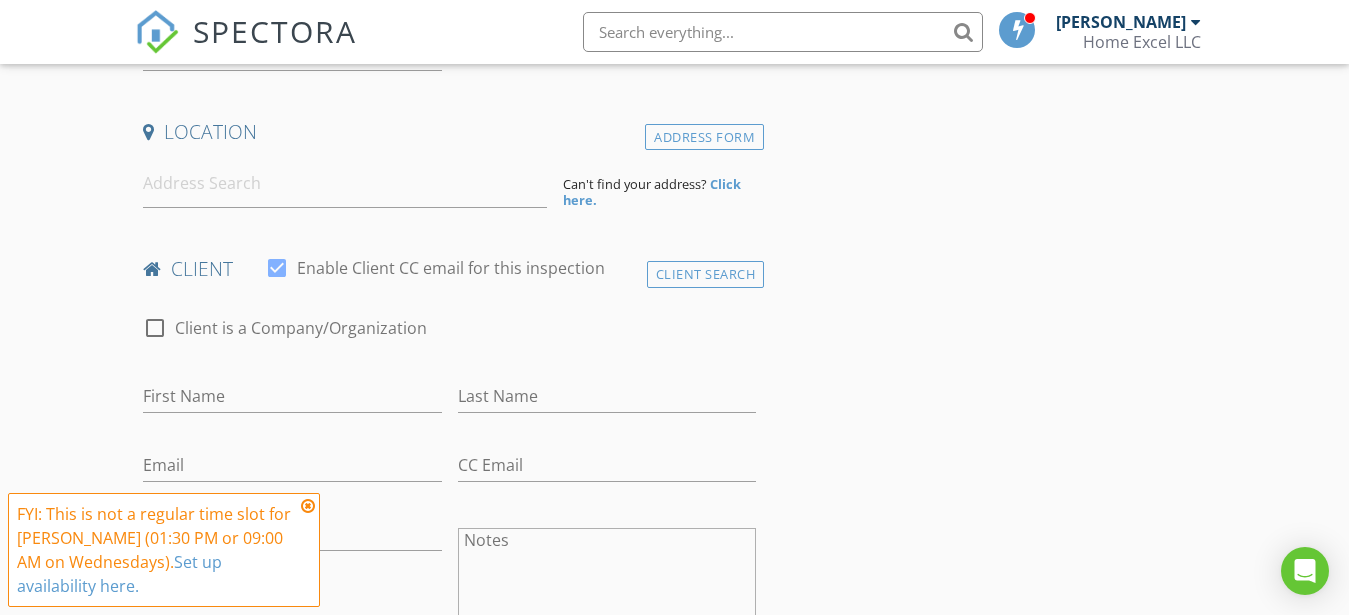 click on "New Inspection
Click here to use the New Order Form
INSPECTOR(S)
check_box   MATTHEW BROWN   PRIMARY   MATTHEW BROWN arrow_drop_down   check_box_outline_blank MATTHEW BROWN specifically requested
Date/Time
07/16/2025 9:00 AM
Location
Address Form       Can't find your address?   Click here.
client
check_box Enable Client CC email for this inspection   Client Search     check_box_outline_blank Client is a Company/Organization     First Name   Last Name   Email   CC Email   Phone           Notes   Private Notes
ADD ADDITIONAL client
SERVICES
check_box_outline_blank   Structural Site Visit   check_box_outline_blank   Re-Inspection   check_box_outline_blank   New Service   check_box_outline_blank   Detached Garage   Visual Inspection of Detached Garage" at bounding box center (674, 1260) 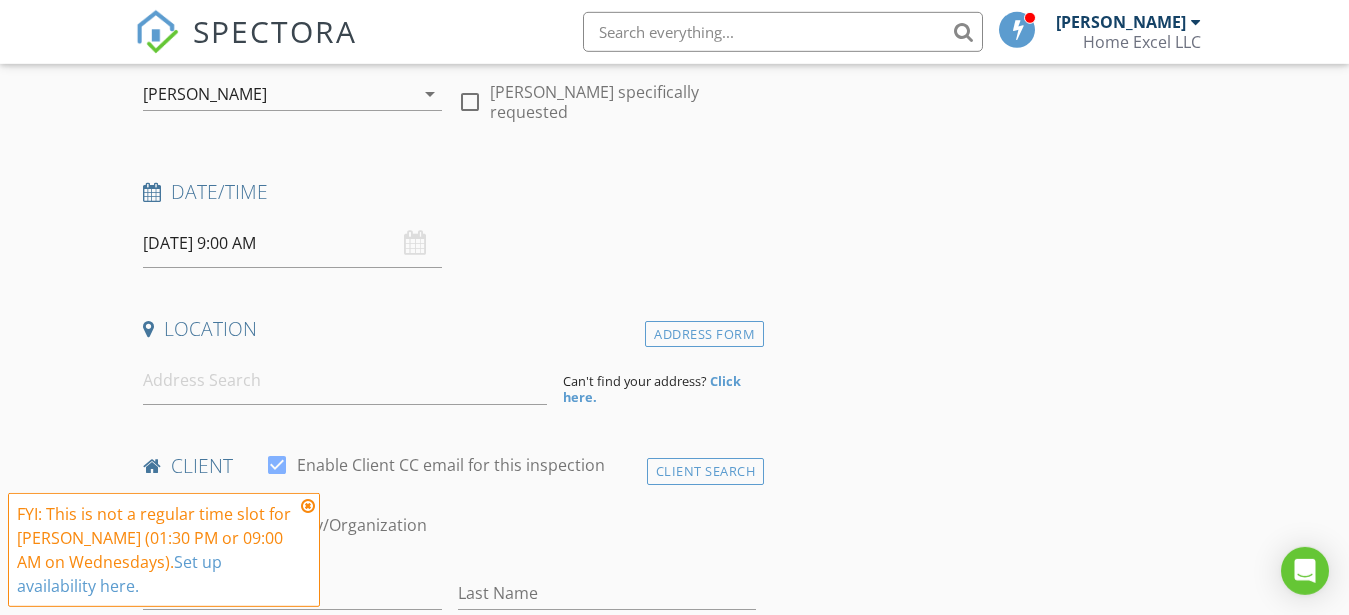 scroll, scrollTop: 204, scrollLeft: 0, axis: vertical 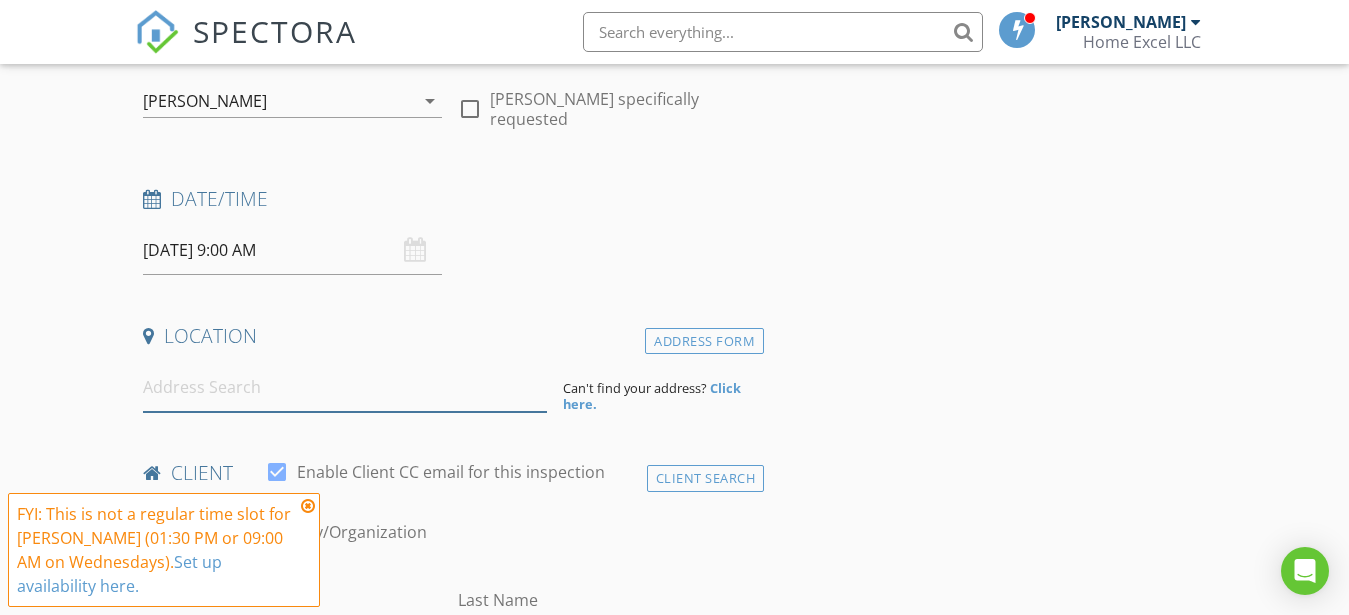 click at bounding box center [345, 387] 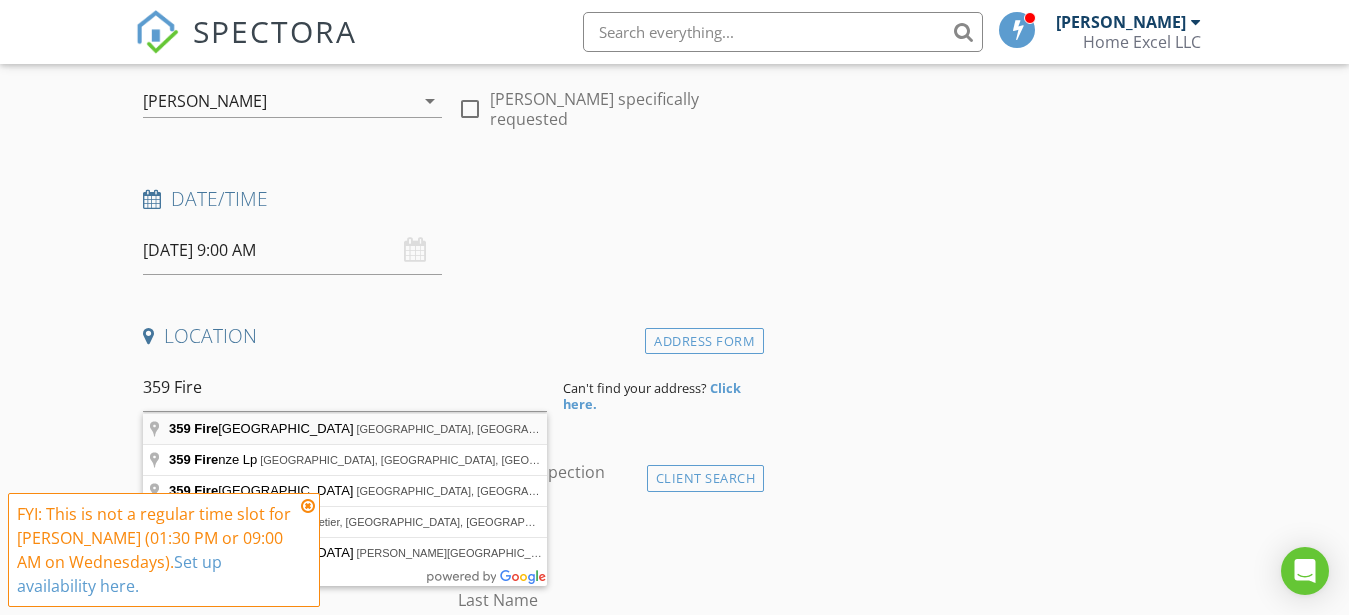 type on "359 Fire Tower Road, Richlands, NC, USA" 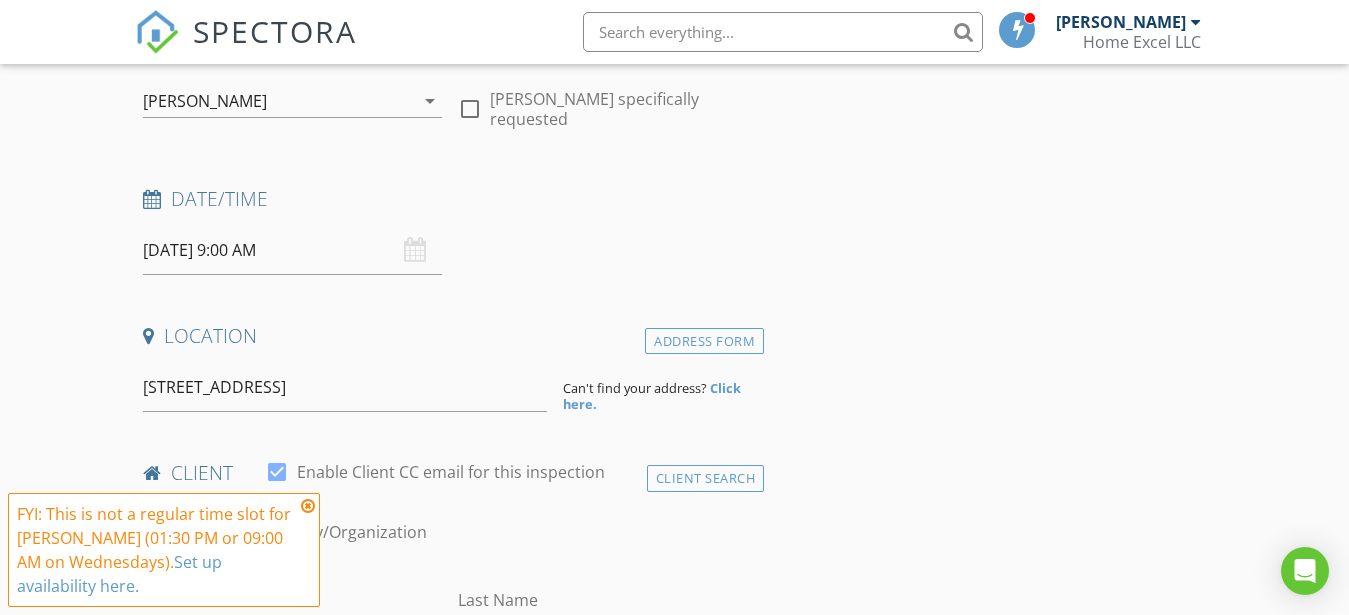 click on "INSPECTOR(S)
check_box   MATTHEW BROWN   PRIMARY   MATTHEW BROWN arrow_drop_down   check_box_outline_blank MATTHEW BROWN specifically requested
Date/Time
07/16/2025 9:00 AM
Location
Address Form   359 Fire Tower Road, Richlands, NC, USA     Can't find your address?   Click here.
client
check_box Enable Client CC email for this inspection   Client Search     check_box_outline_blank Client is a Company/Organization     First Name   Last Name   Email   CC Email   Phone           Notes   Private Notes
ADD ADDITIONAL client
SERVICES
check_box_outline_blank   Structural Site Visit   check_box_outline_blank   Re-Inspection   check_box_outline_blank   New Service   check_box_outline_blank   Detached Garage   Visual Inspection of Detached Garage check_box_outline_blank" at bounding box center (450, 1438) 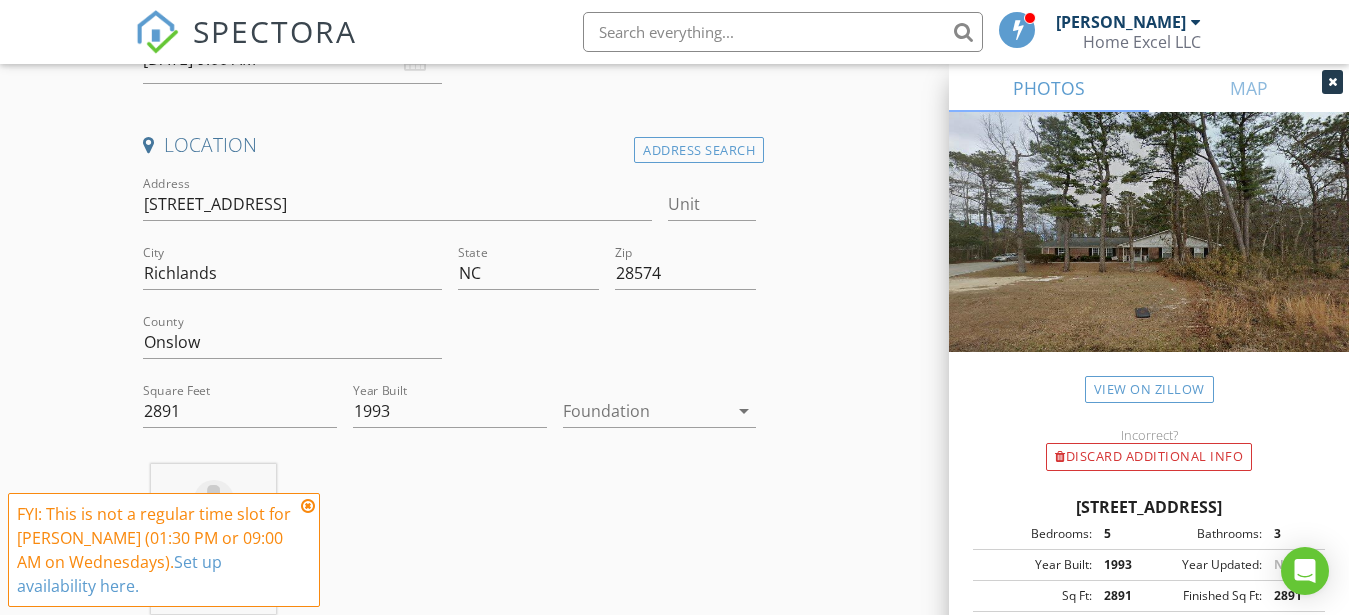 scroll, scrollTop: 408, scrollLeft: 0, axis: vertical 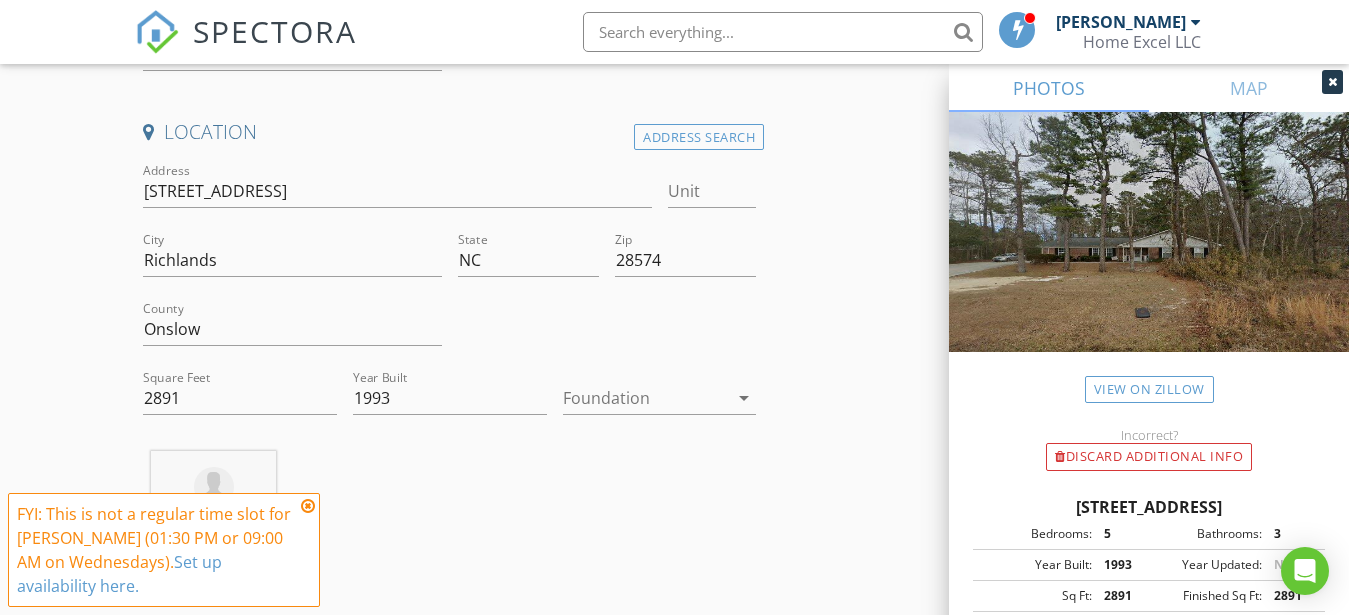 click at bounding box center [646, 398] 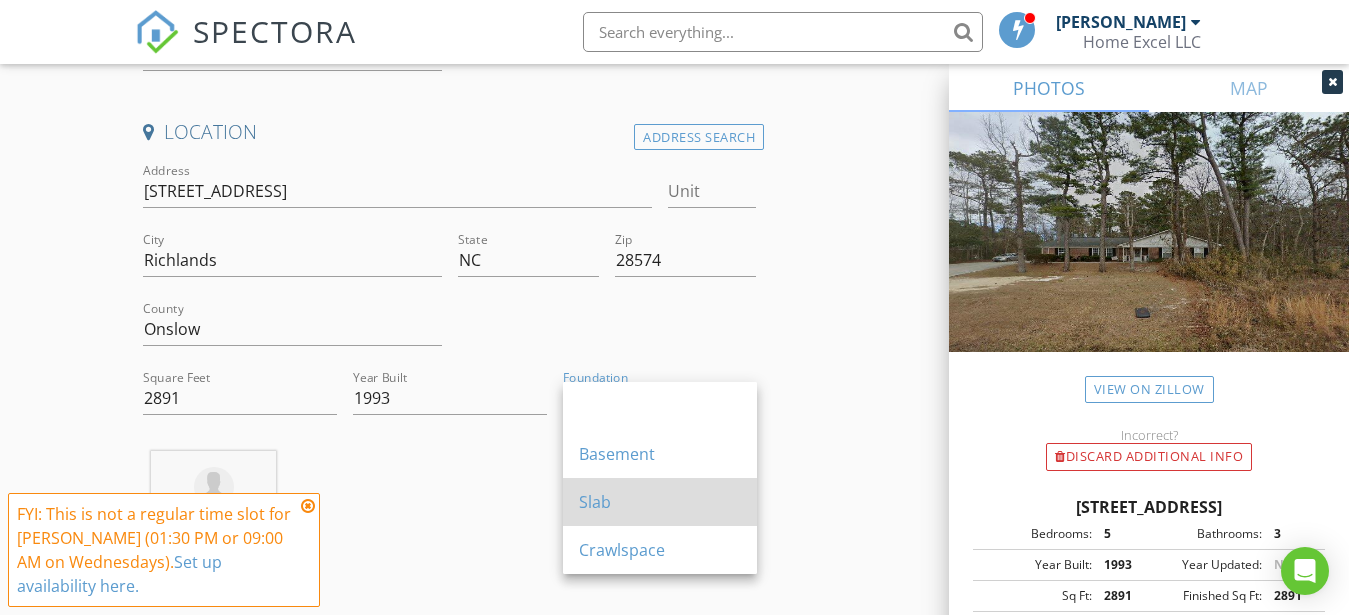 click on "Slab" at bounding box center (660, 502) 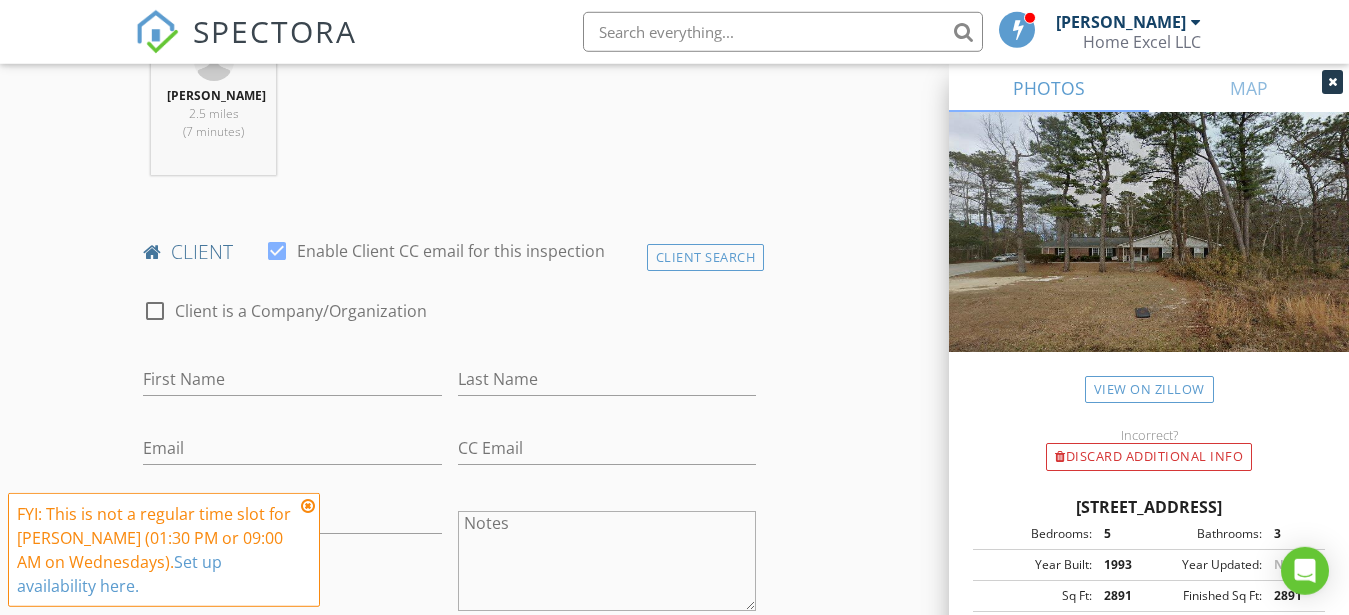 scroll, scrollTop: 918, scrollLeft: 0, axis: vertical 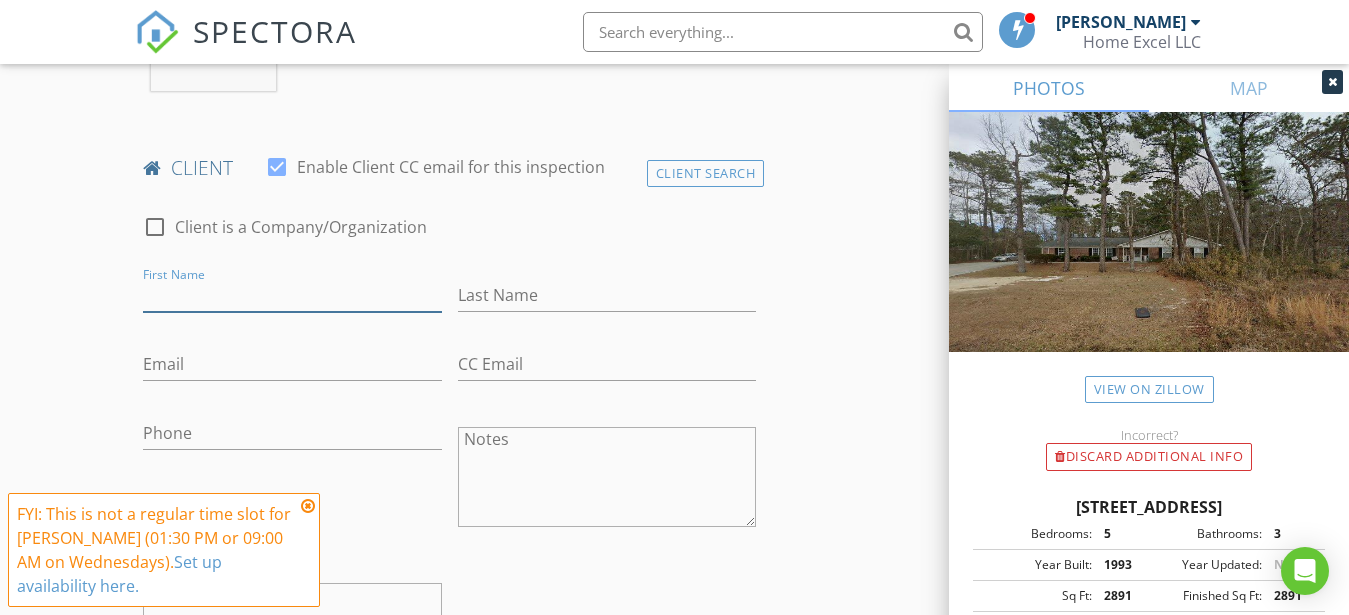 click on "First Name" at bounding box center (292, 295) 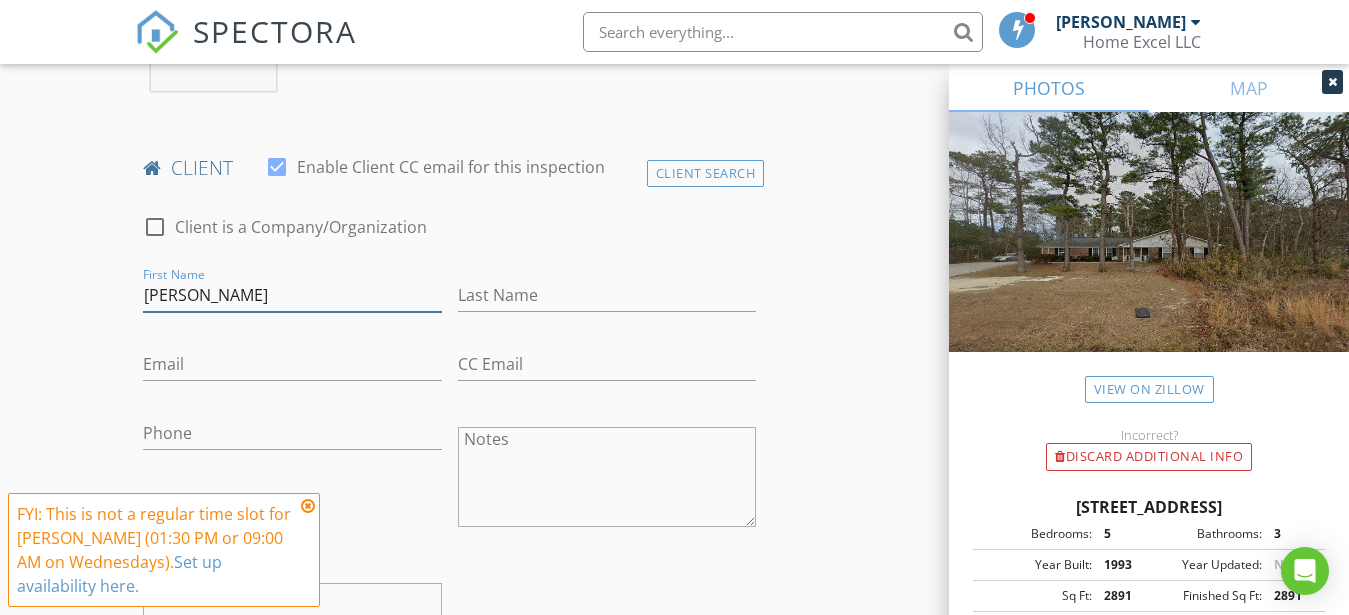 type on "David" 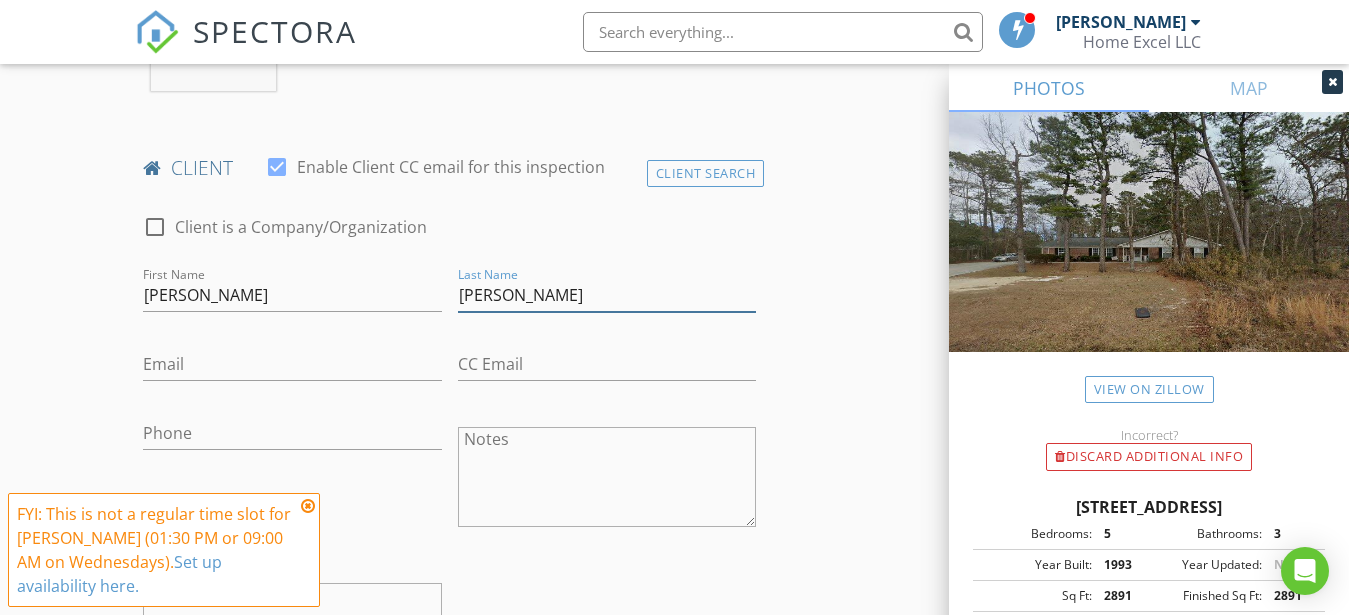 type on "Hecht" 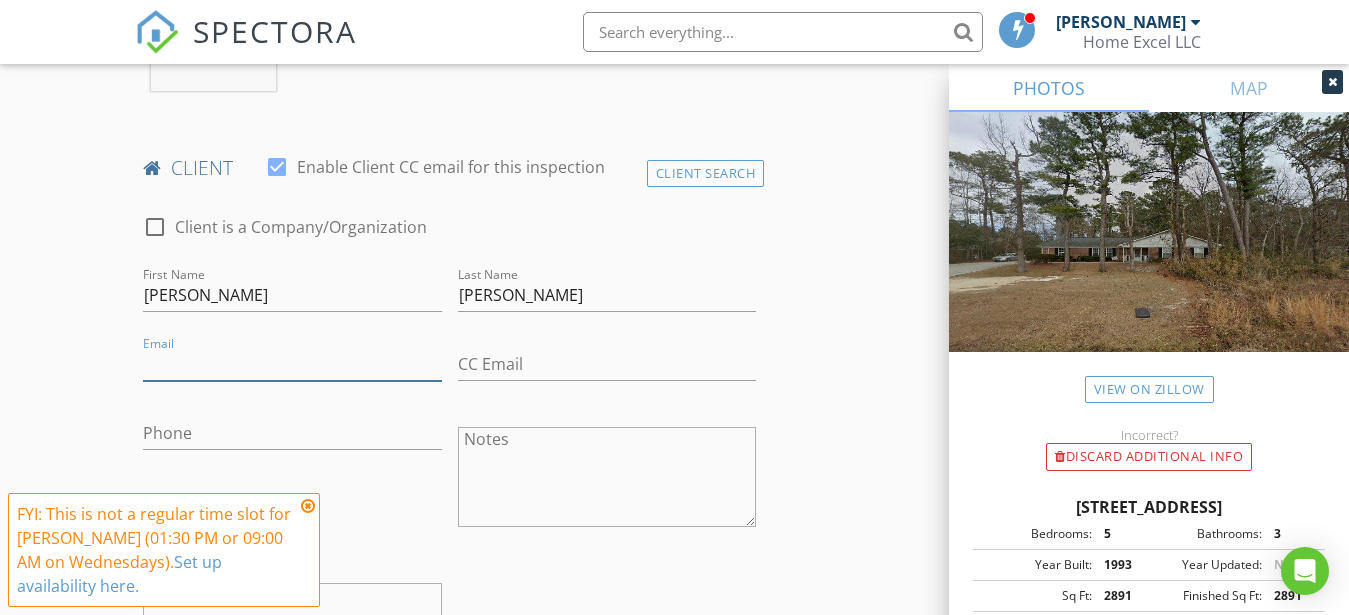 click on "Email" at bounding box center (292, 364) 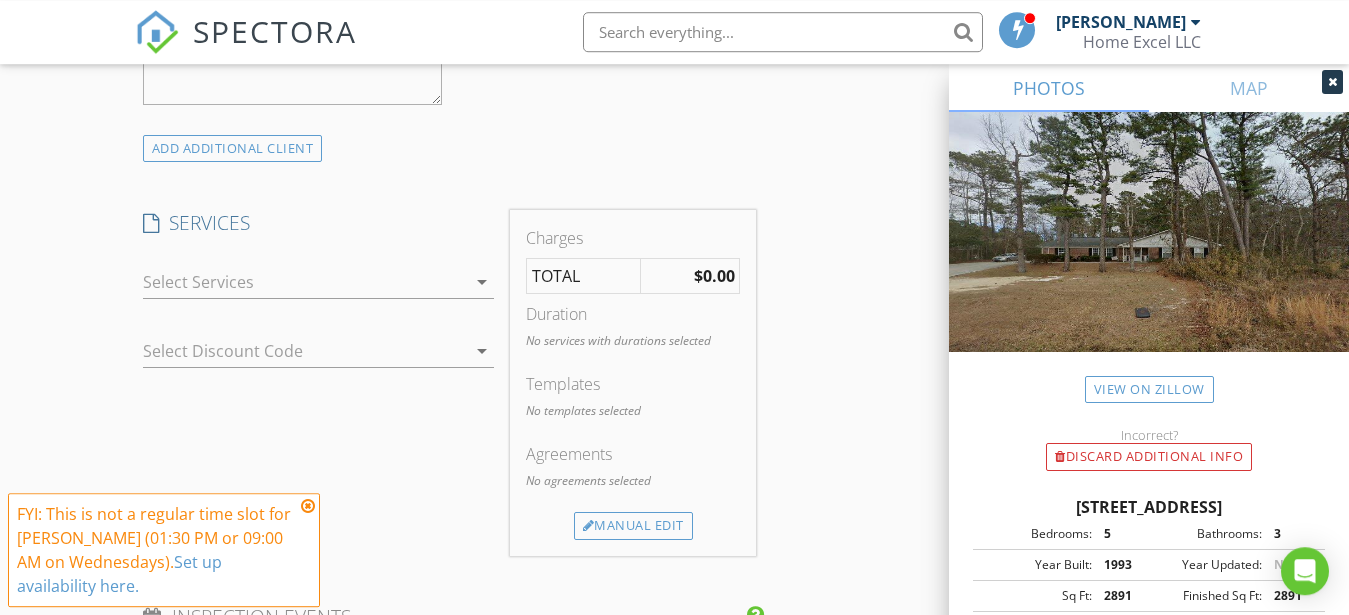scroll, scrollTop: 1530, scrollLeft: 0, axis: vertical 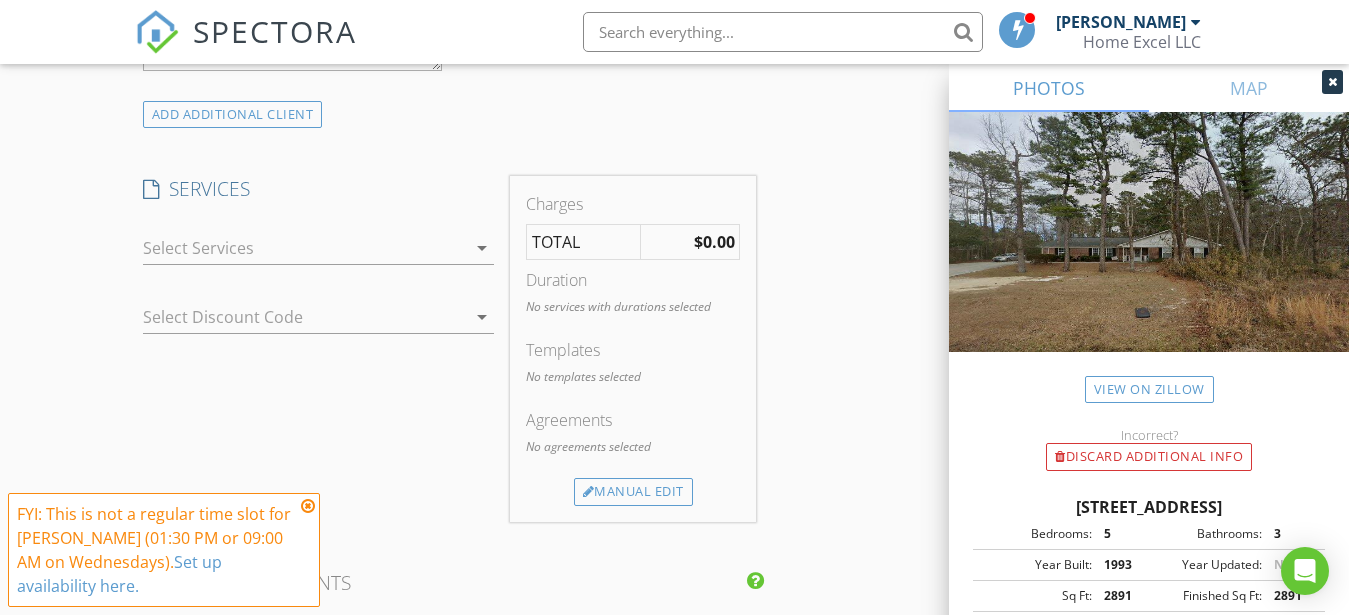 type on "dhecht@bluewolfcapital.com" 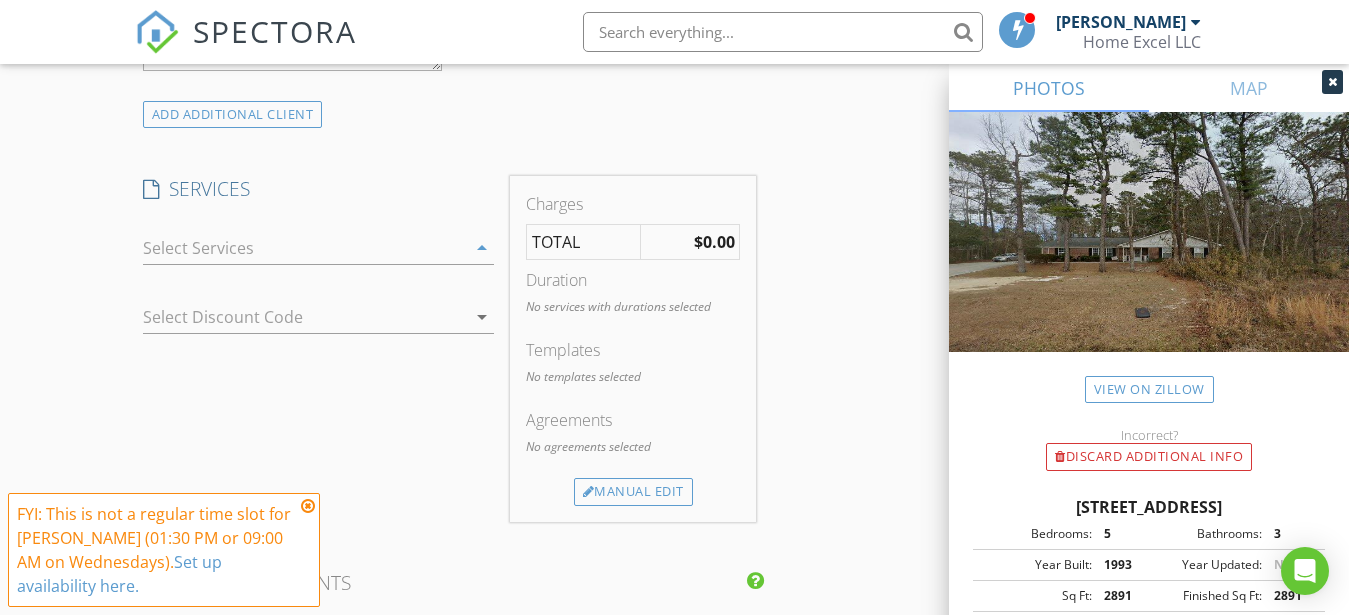 click on "check_box_outline_blank   Structural Site Visit   check_box_outline_blank   Re-Inspection   check_box_outline_blank   New Service   check_box_outline_blank   Detached Garage   Visual Inspection of Detached Garage check_box_outline_blank   Commercial Inspection   Visual Inspection of a Commercial Building check_box_outline_blank   Residential Inspection   arrow_drop_down" at bounding box center (318, 252) 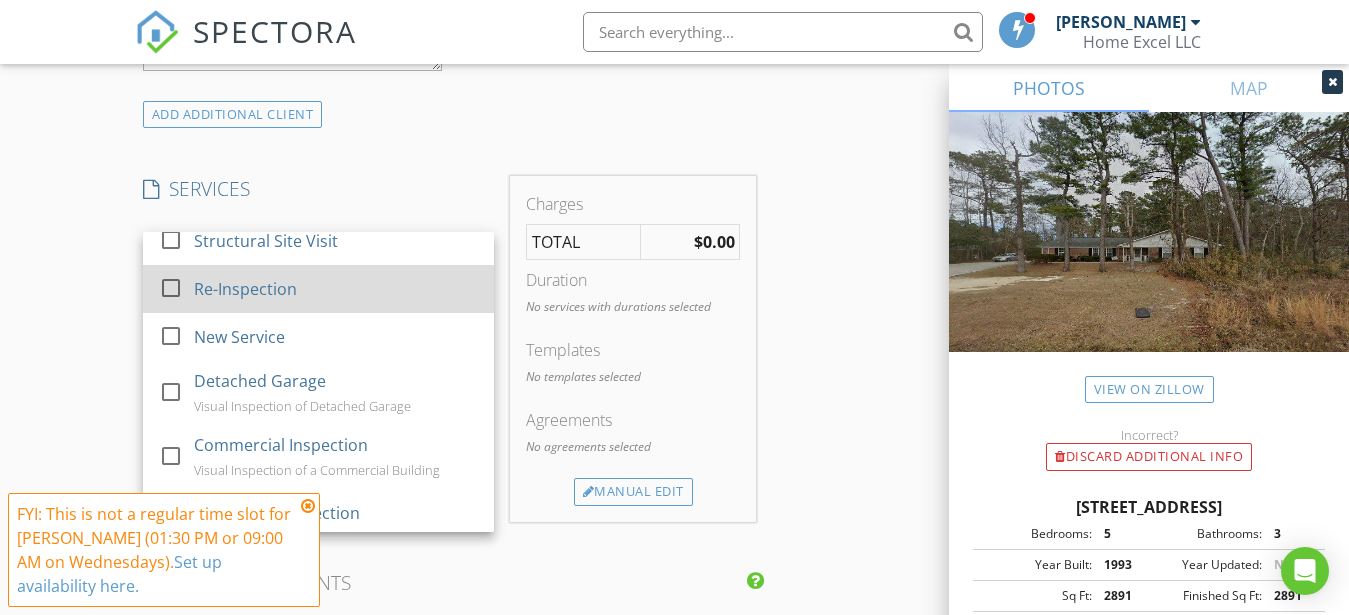 scroll, scrollTop: 20, scrollLeft: 0, axis: vertical 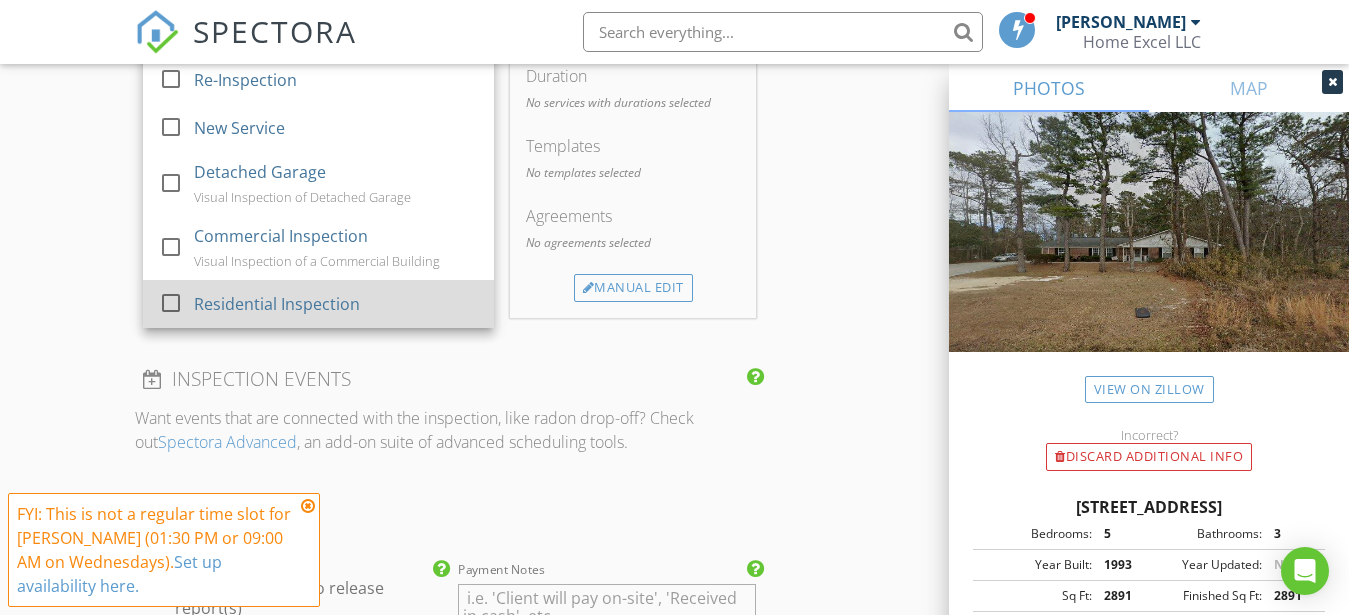 click at bounding box center (171, 303) 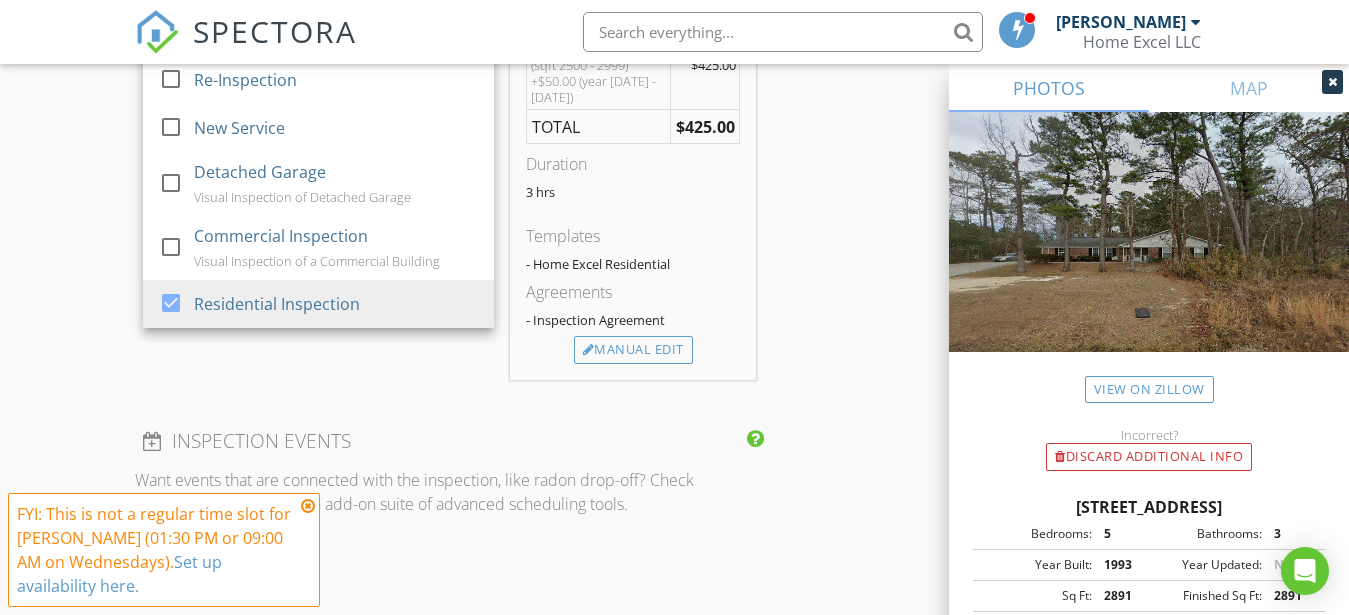 click on "New Inspection
Click here to use the New Order Form
INSPECTOR(S)
check_box   MATTHEW BROWN   PRIMARY   MATTHEW BROWN arrow_drop_down   check_box_outline_blank MATTHEW BROWN specifically requested
Date/Time
07/16/2025 9:00 AM
Location
Address Search       Address 359 Fire Tower Rd   Unit   City Richlands   State NC   Zip 28574   County Onslow     Square Feet 2891   Year Built 1993   Foundation Slab arrow_drop_down     MATTHEW BROWN     2.5 miles     (7 minutes)
client
check_box Enable Client CC email for this inspection   Client Search     check_box_outline_blank Client is a Company/Organization     First Name David   Last Name Hecht   Email dhecht@bluewolfcapital.com   CC Email   Phone           Notes   Private Notes
ADD ADDITIONAL client
SERVICES" at bounding box center [674, 169] 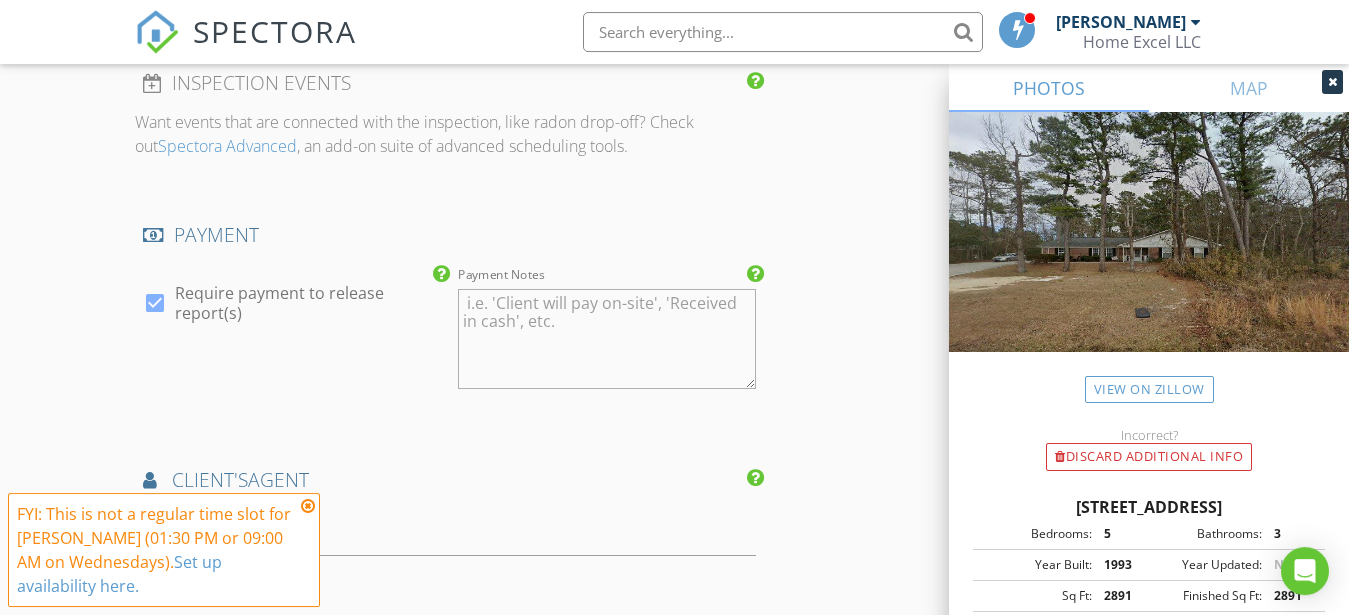 scroll, scrollTop: 2244, scrollLeft: 0, axis: vertical 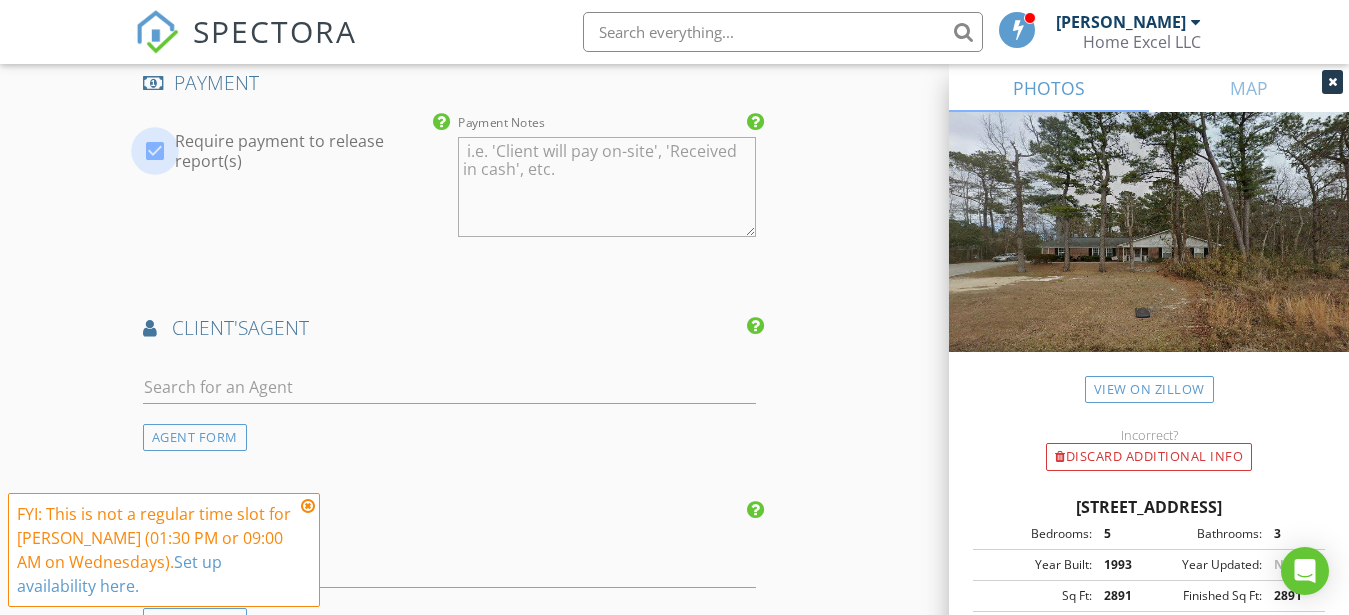 click at bounding box center [155, 151] 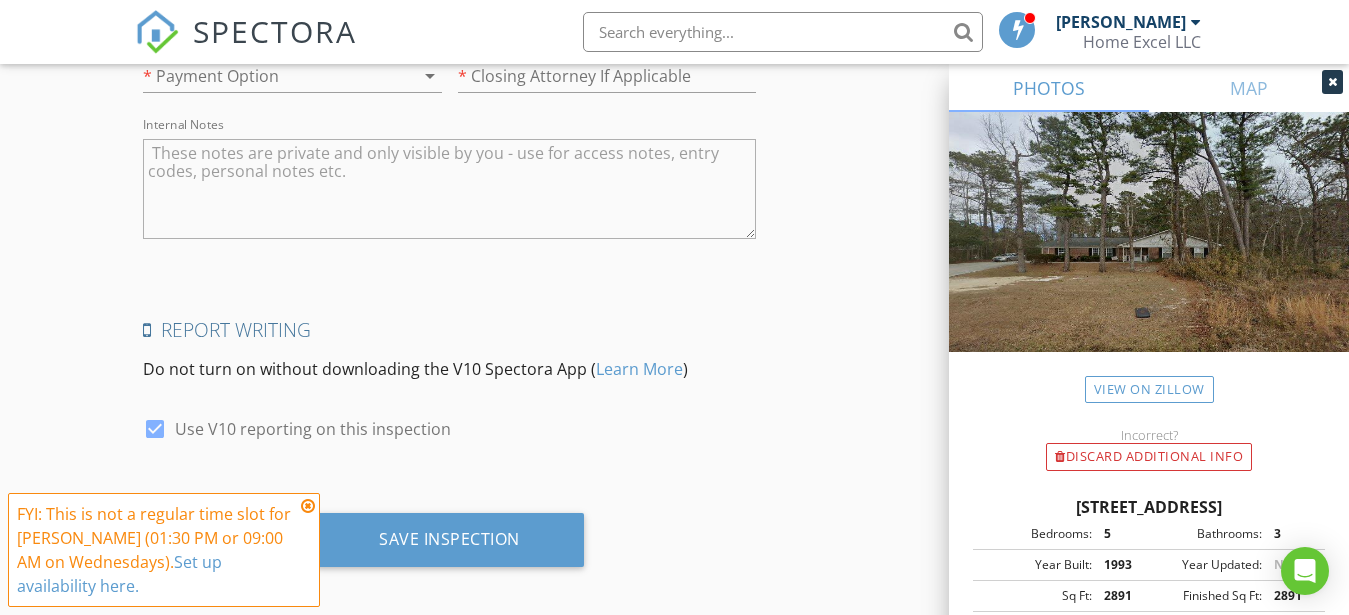 scroll, scrollTop: 3093, scrollLeft: 0, axis: vertical 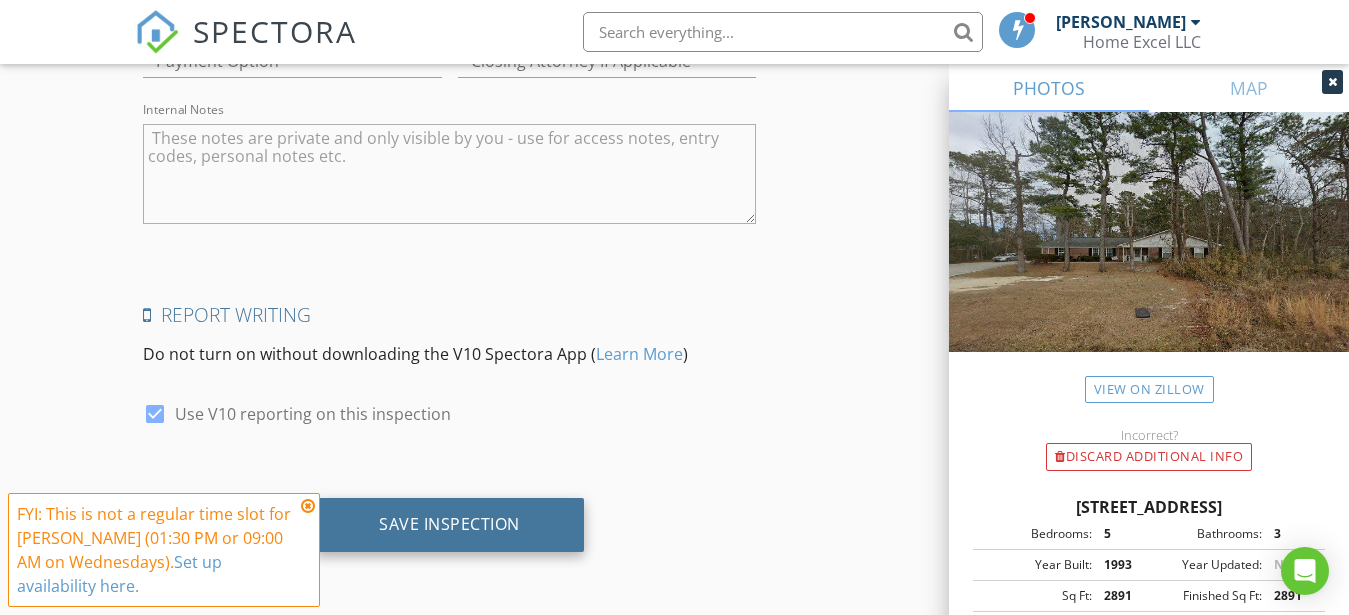 click on "Save Inspection" at bounding box center [449, 524] 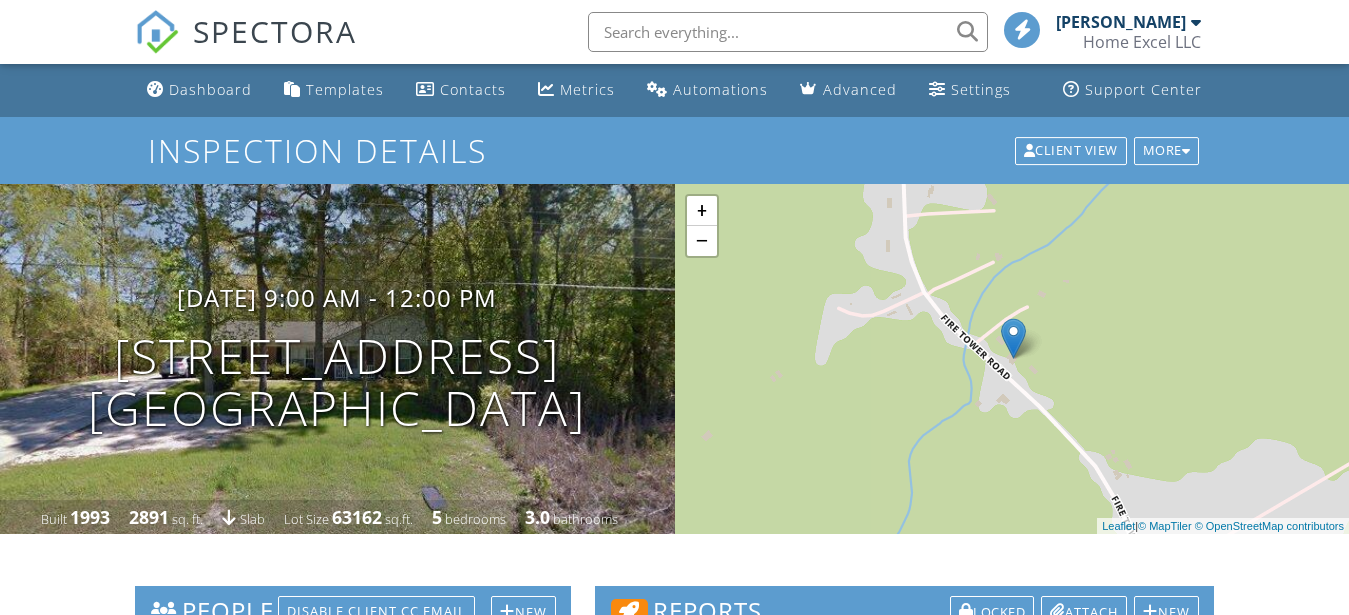scroll, scrollTop: 0, scrollLeft: 0, axis: both 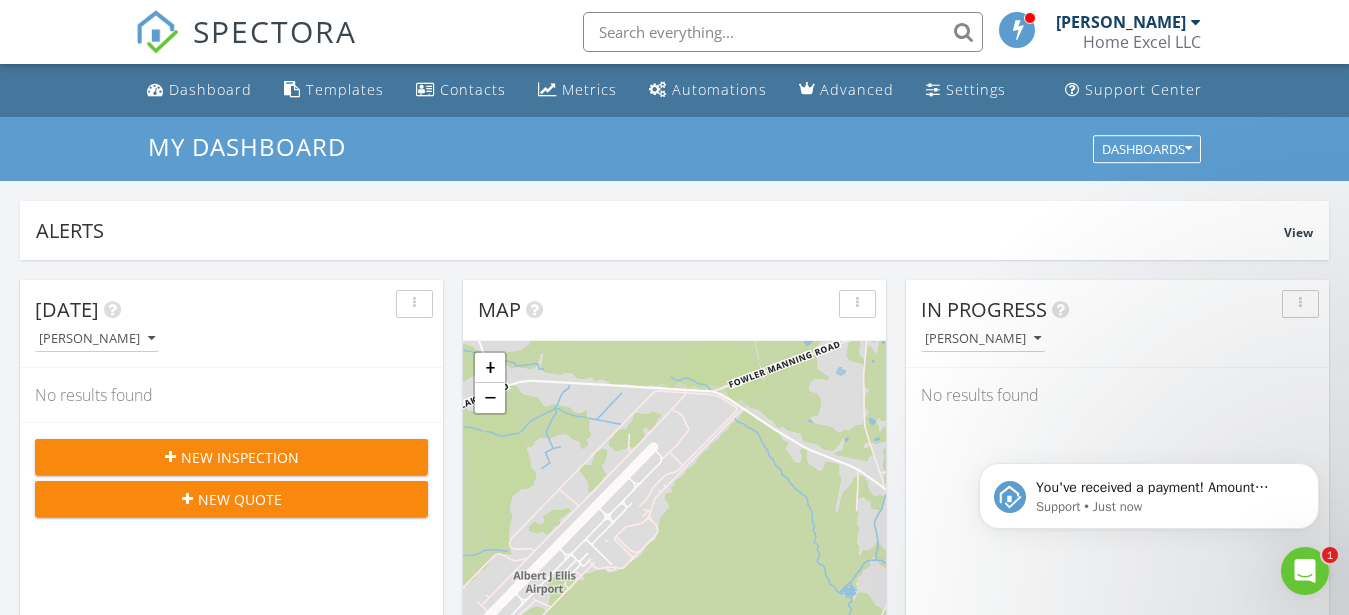 click on "New Inspection" at bounding box center [240, 457] 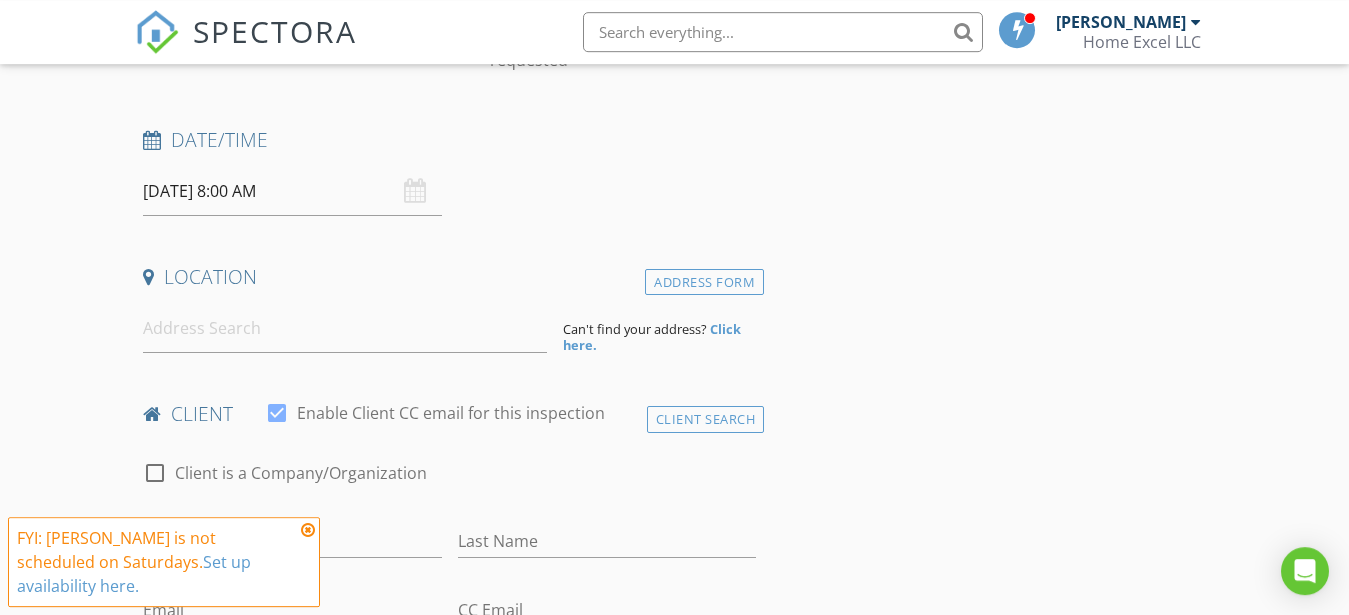 scroll, scrollTop: 306, scrollLeft: 0, axis: vertical 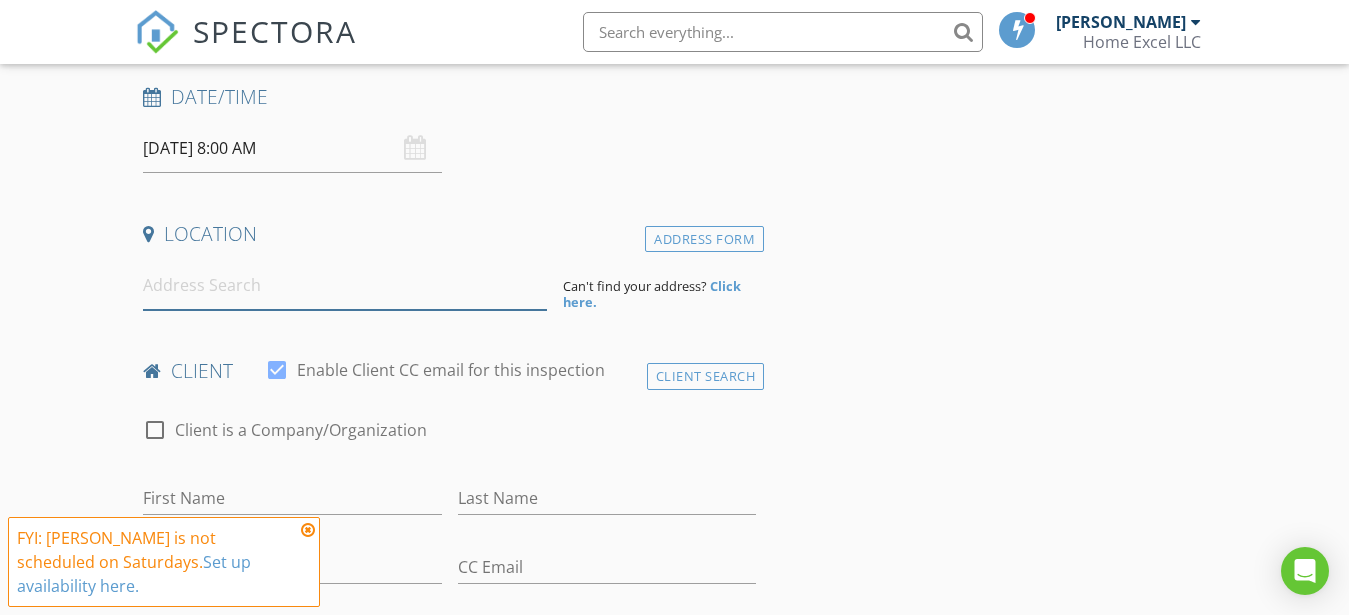 click at bounding box center [345, 285] 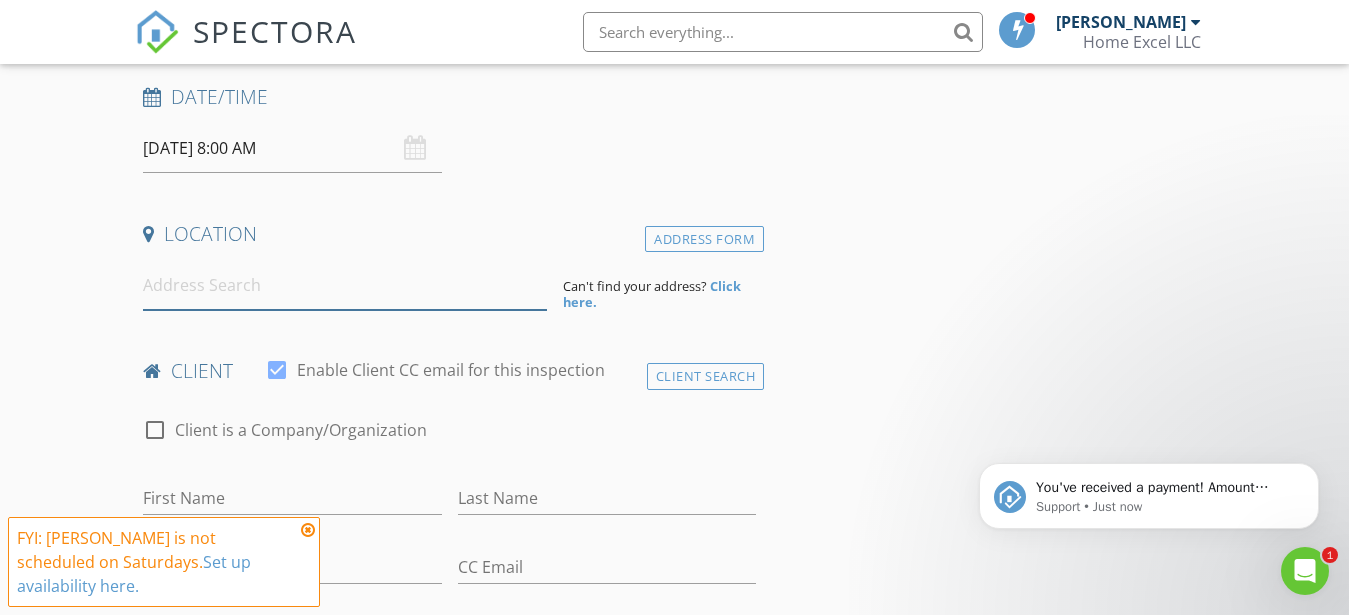 scroll, scrollTop: 0, scrollLeft: 0, axis: both 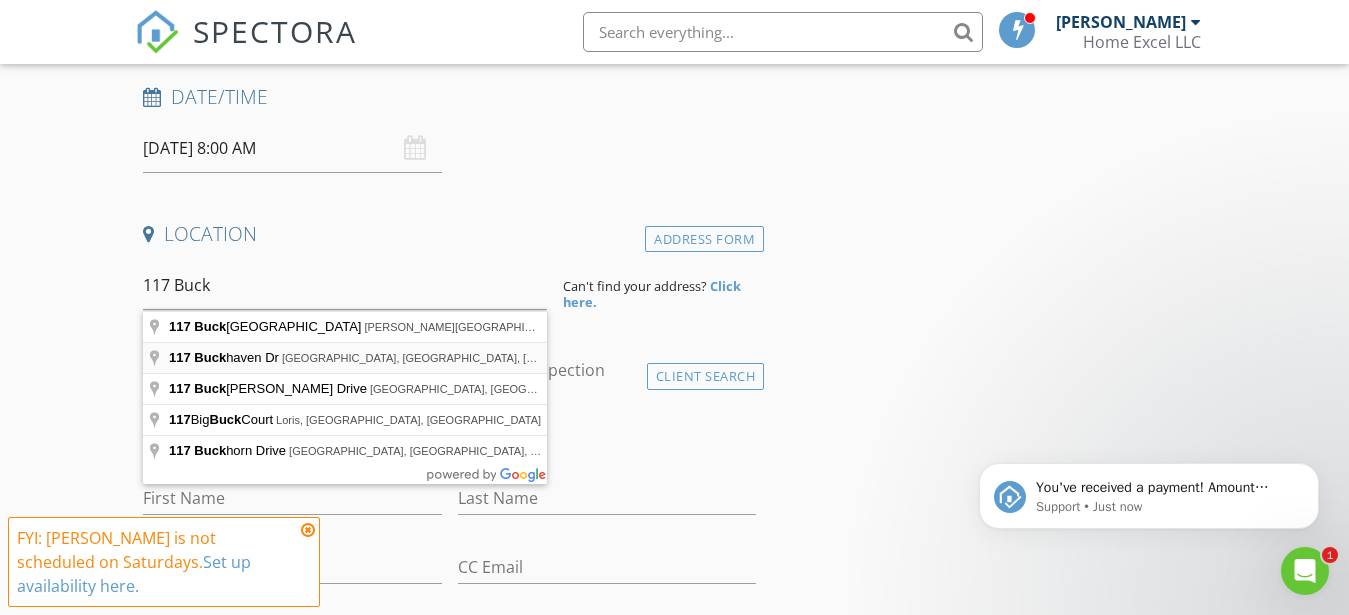 type on "[STREET_ADDRESS]" 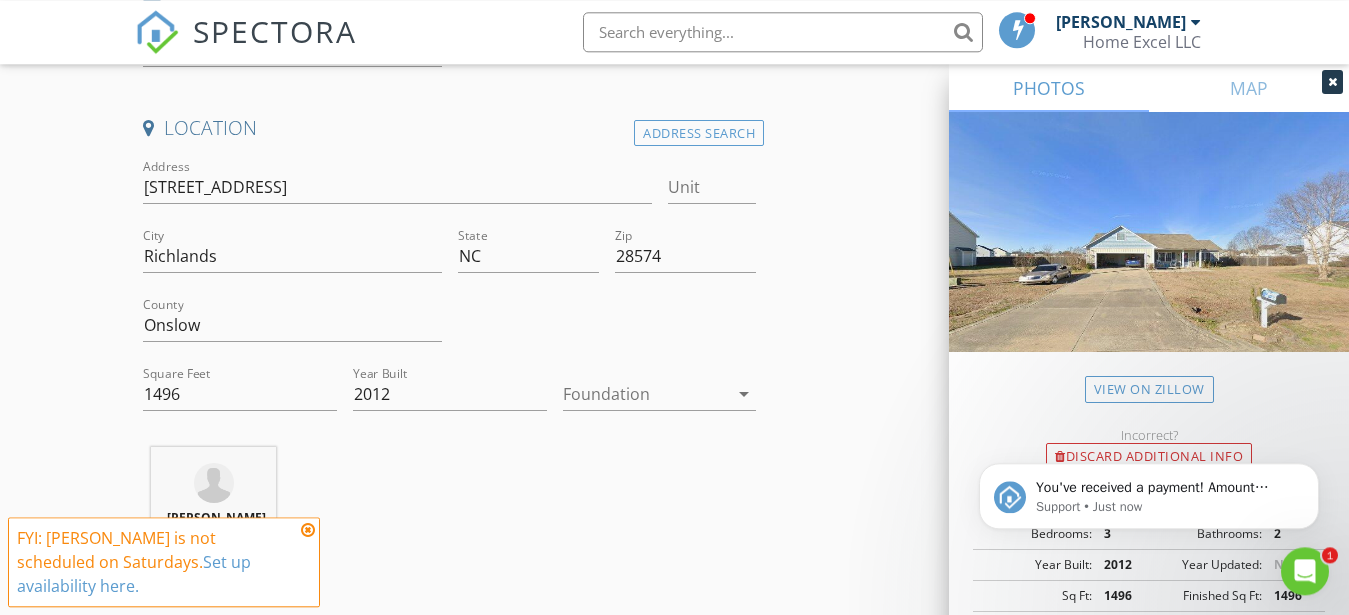 scroll, scrollTop: 510, scrollLeft: 0, axis: vertical 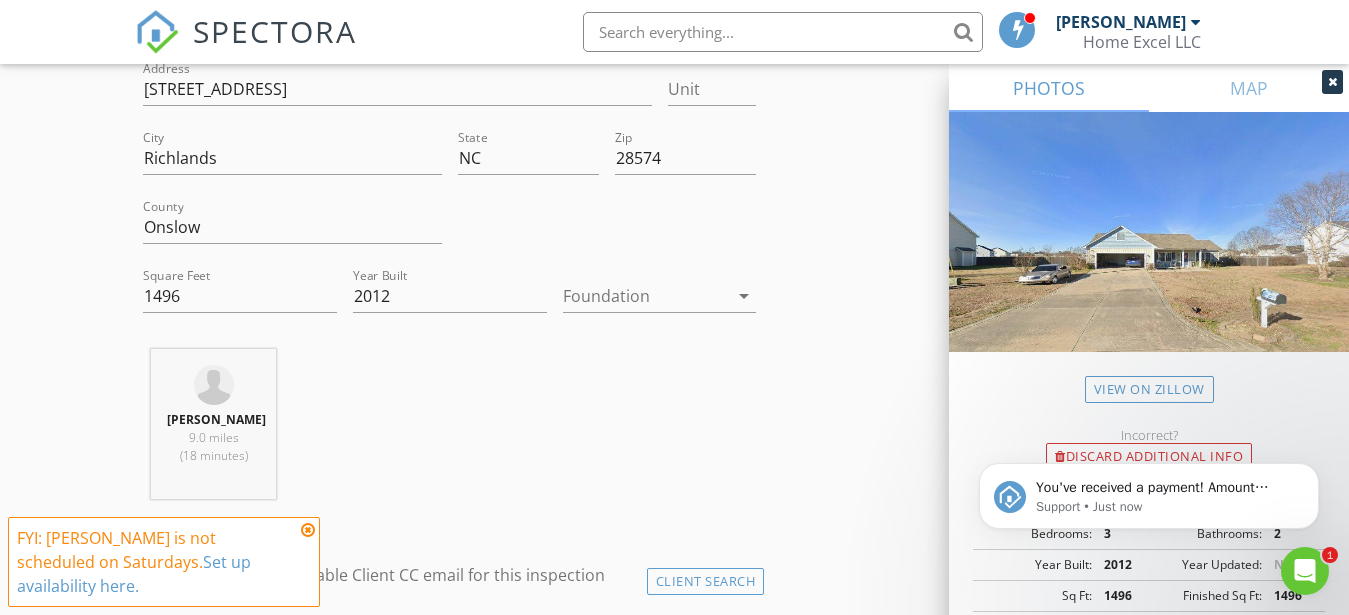 click at bounding box center [646, 296] 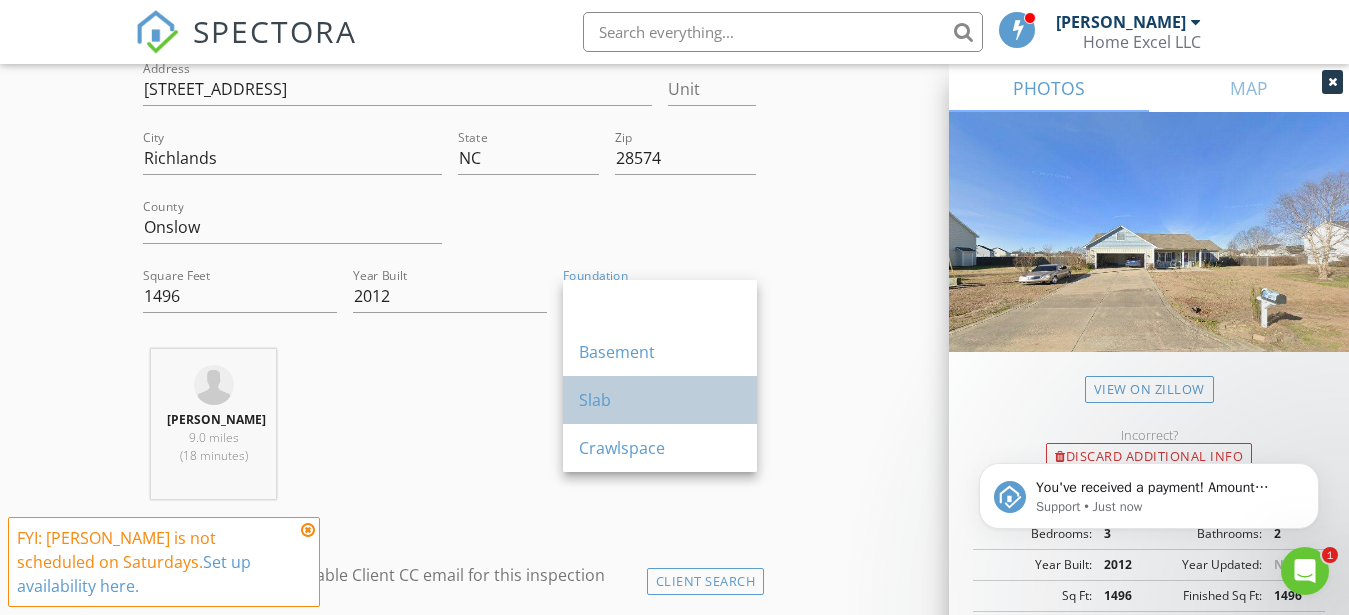 click on "Slab" at bounding box center [660, 400] 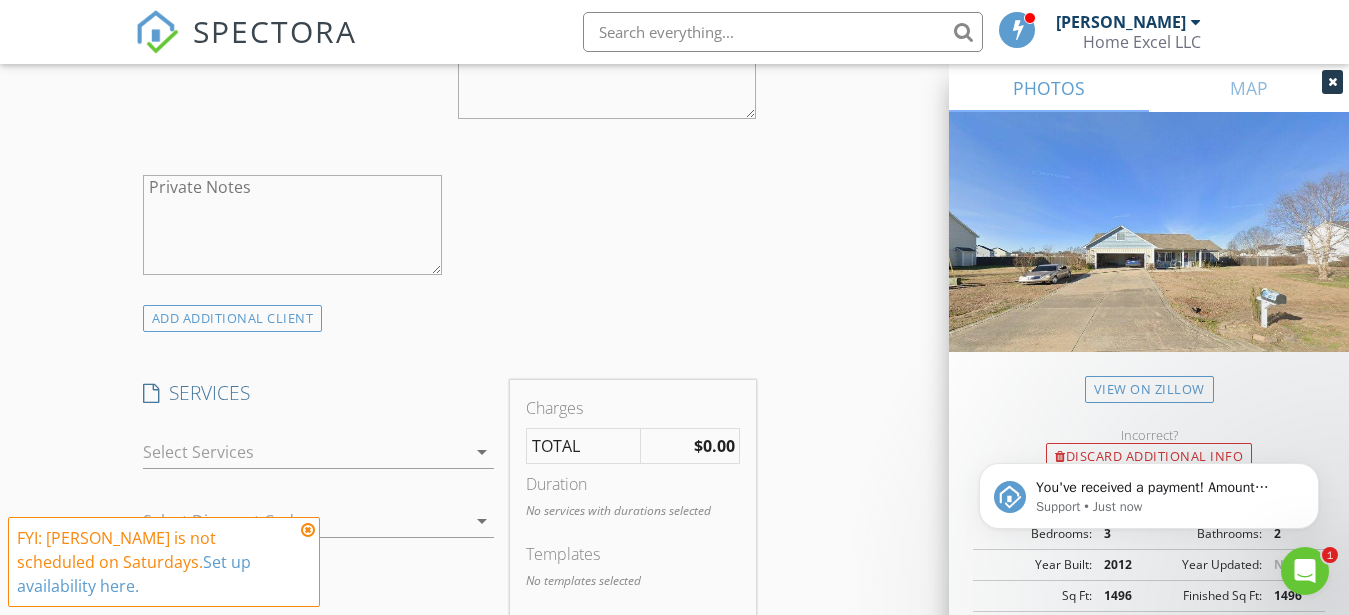 scroll, scrollTop: 1428, scrollLeft: 0, axis: vertical 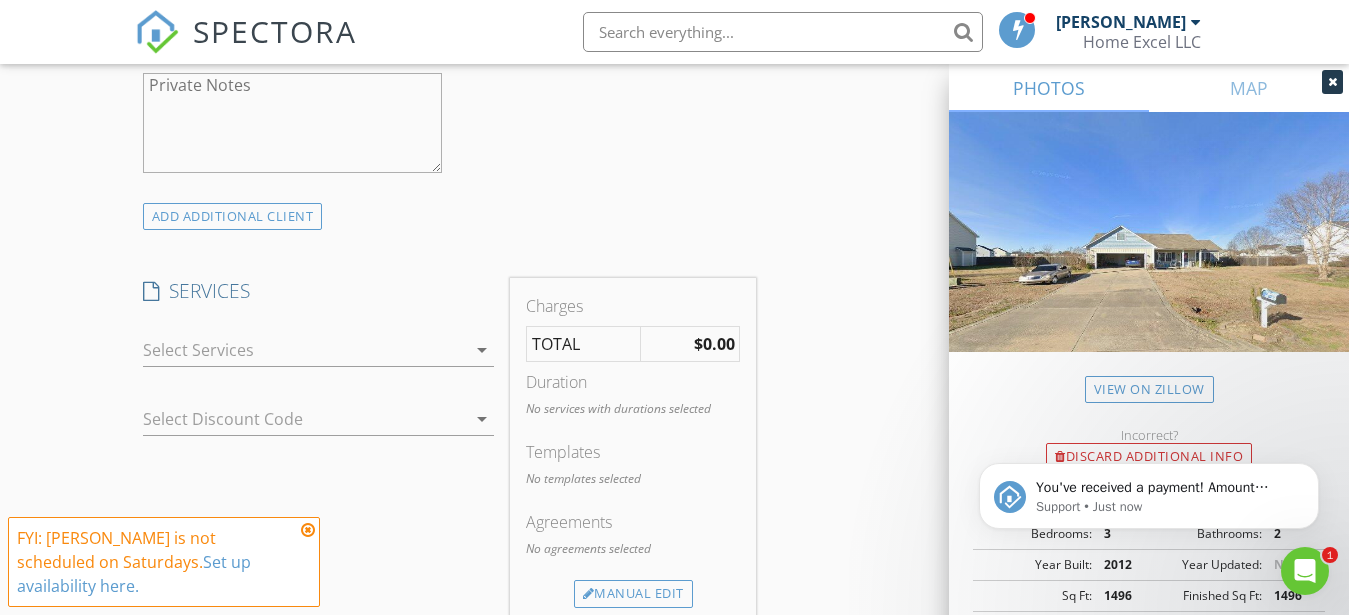 click at bounding box center [304, 350] 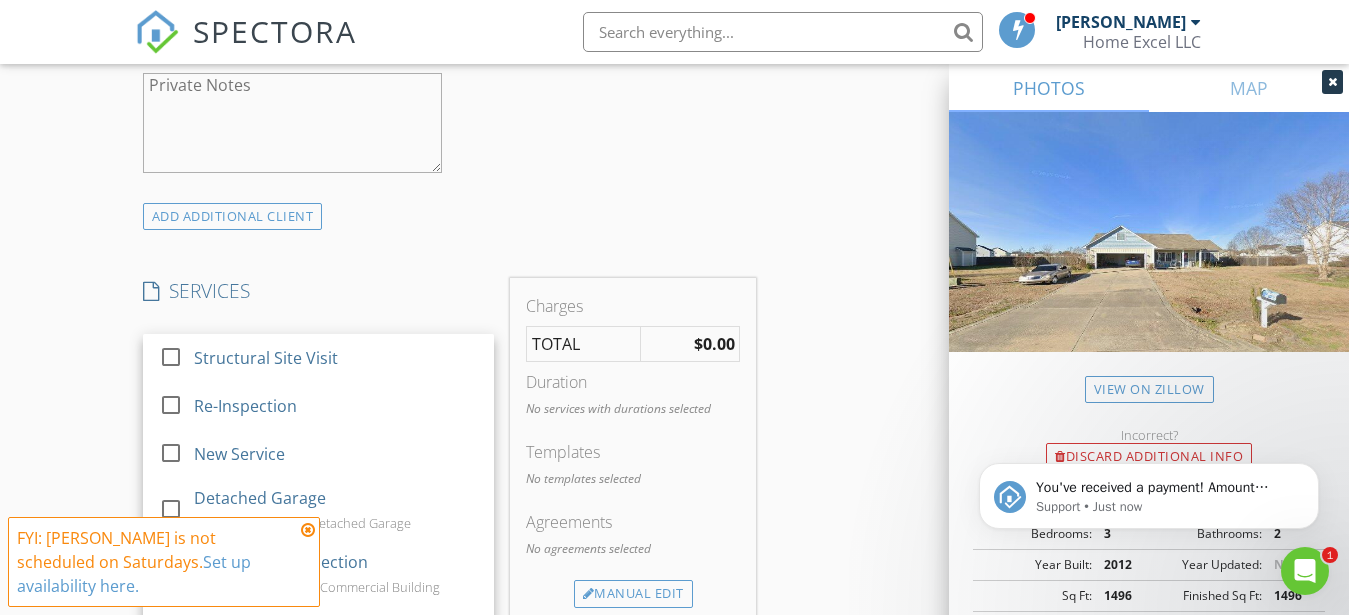 scroll, scrollTop: 20, scrollLeft: 0, axis: vertical 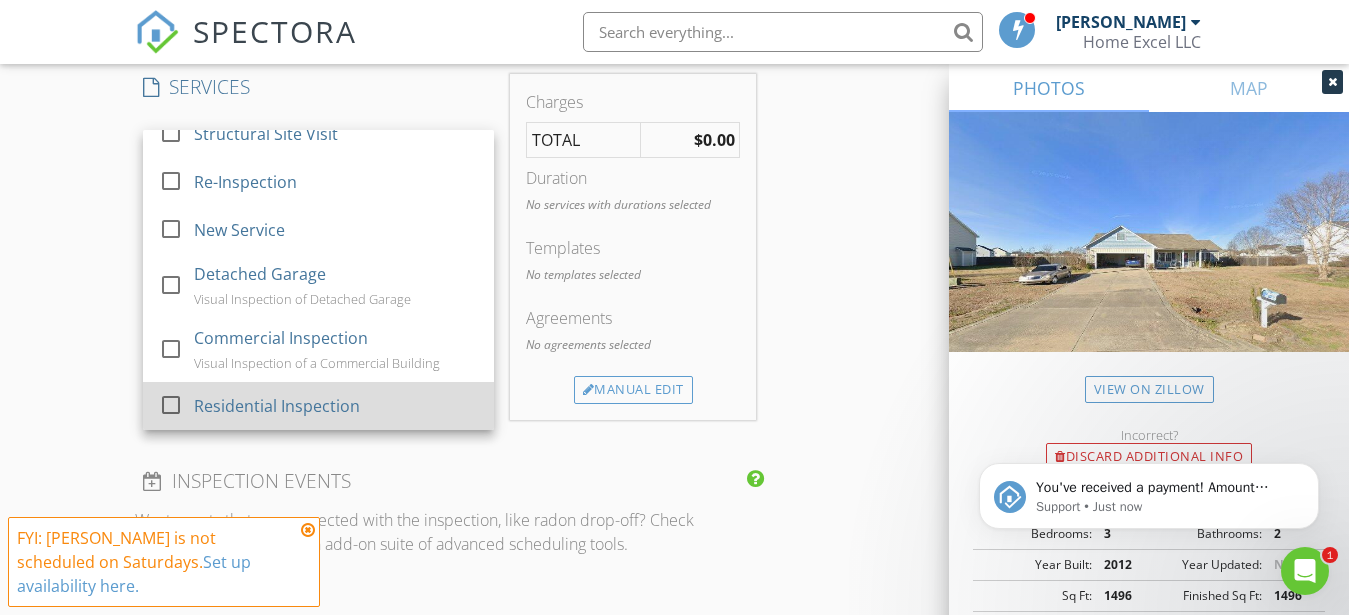 click at bounding box center [171, 405] 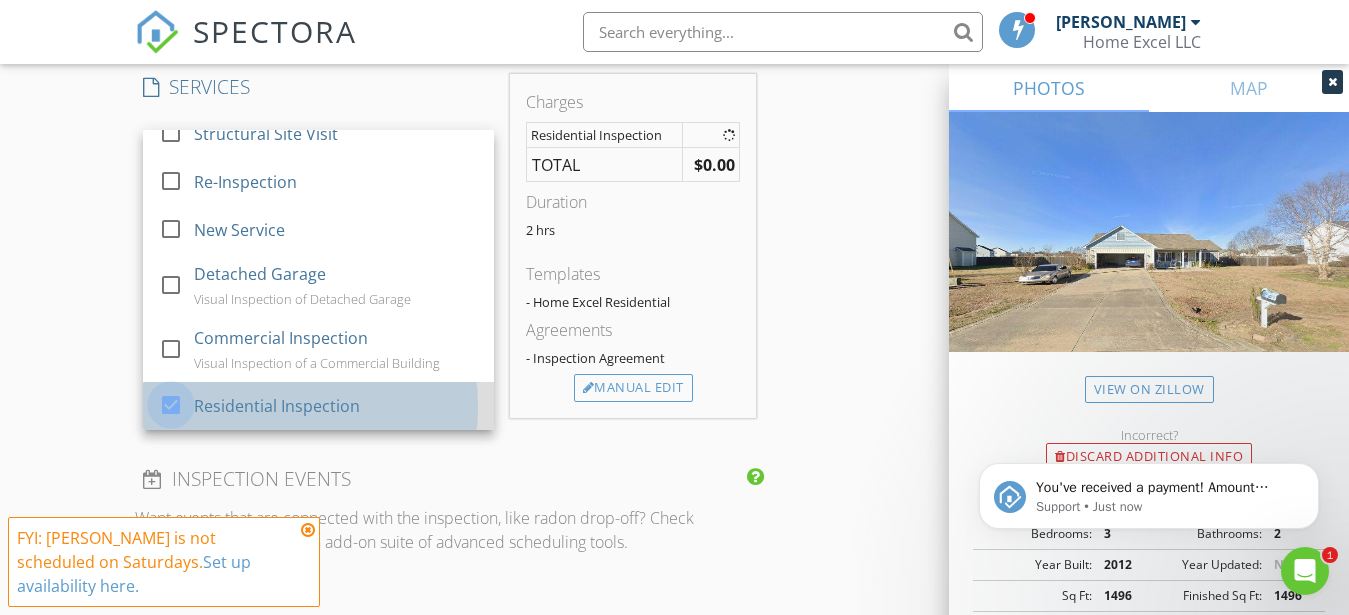 checkbox on "true" 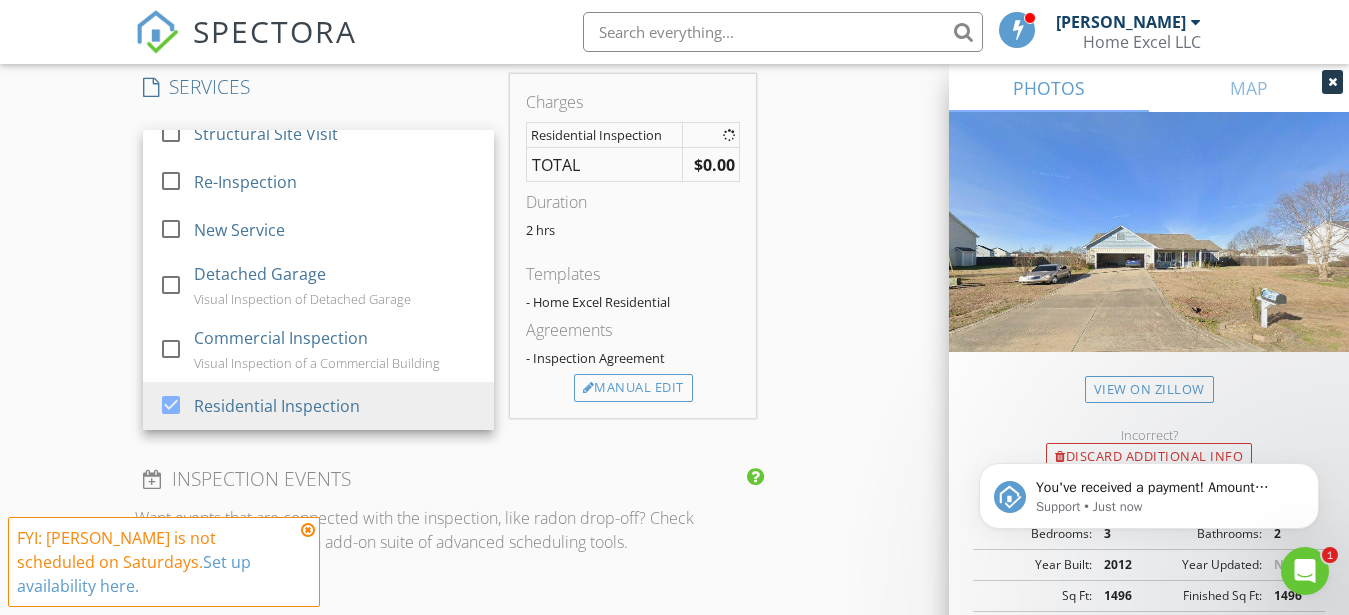 click on "New Inspection
Click here to use the New Order Form
INSPECTOR(S)
check_box   [PERSON_NAME]   PRIMARY   [PERSON_NAME] arrow_drop_down   check_box_outline_blank [PERSON_NAME] specifically requested
Date/Time
[DATE] 8:00 AM
Location
Address Search       Address [STREET_ADDRESS][US_STATE]   County Onslow     Square Feet 1496   Year Built 2012   Foundation Slab arrow_drop_down     [PERSON_NAME]     9.0 miles     (18 minutes)
client
check_box Enable Client CC email for this inspection   Client Search     check_box_outline_blank Client is a Company/Organization     First Name   Last Name   Email   CC Email   Phone           Notes   Private Notes
ADD ADDITIONAL client
SERVICES
check_box_outline_blank   Structural Site Visit" at bounding box center [674, 239] 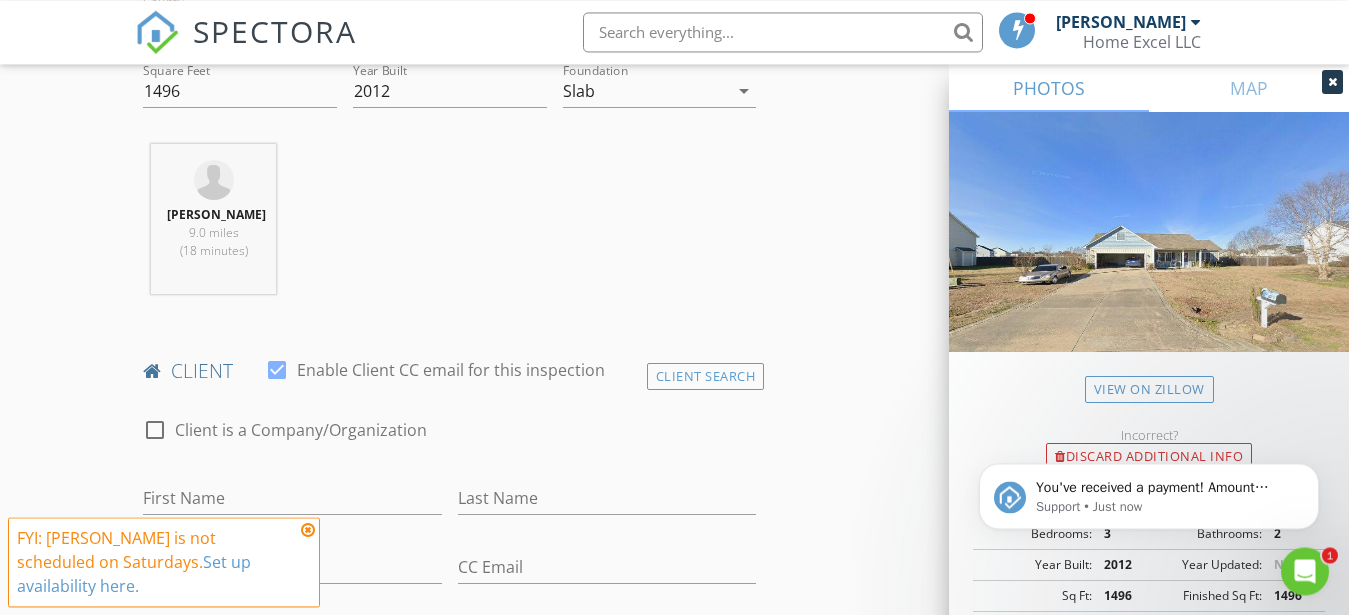 scroll, scrollTop: 408, scrollLeft: 0, axis: vertical 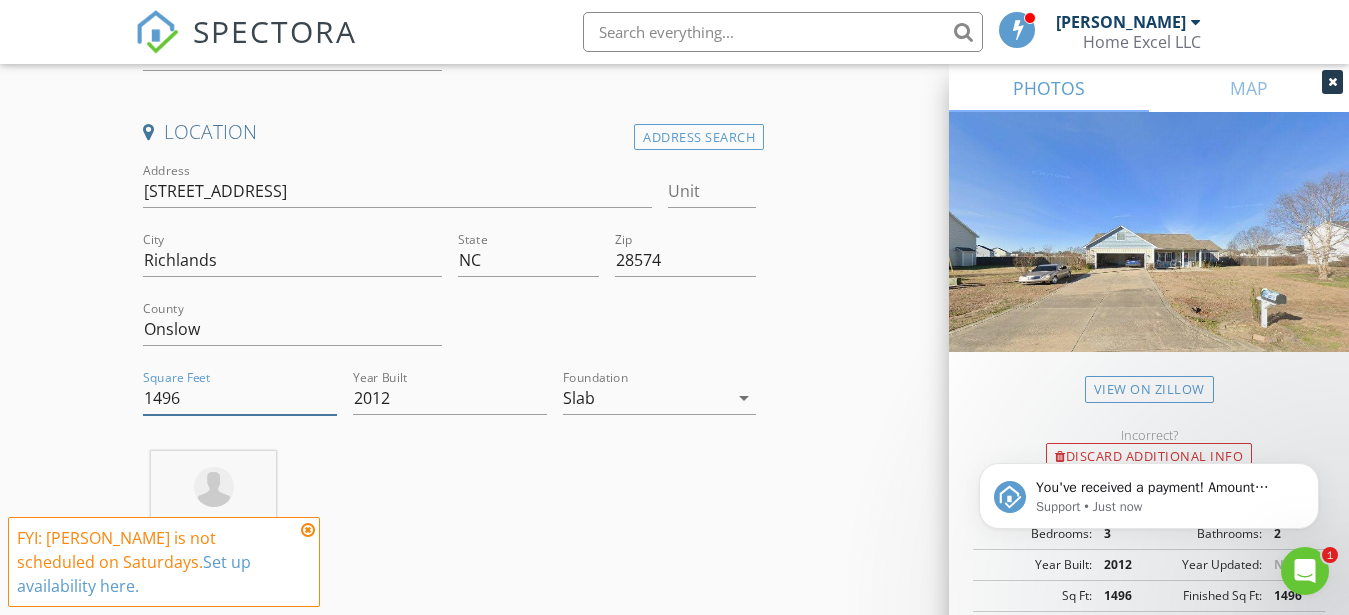 click on "1496" at bounding box center (240, 398) 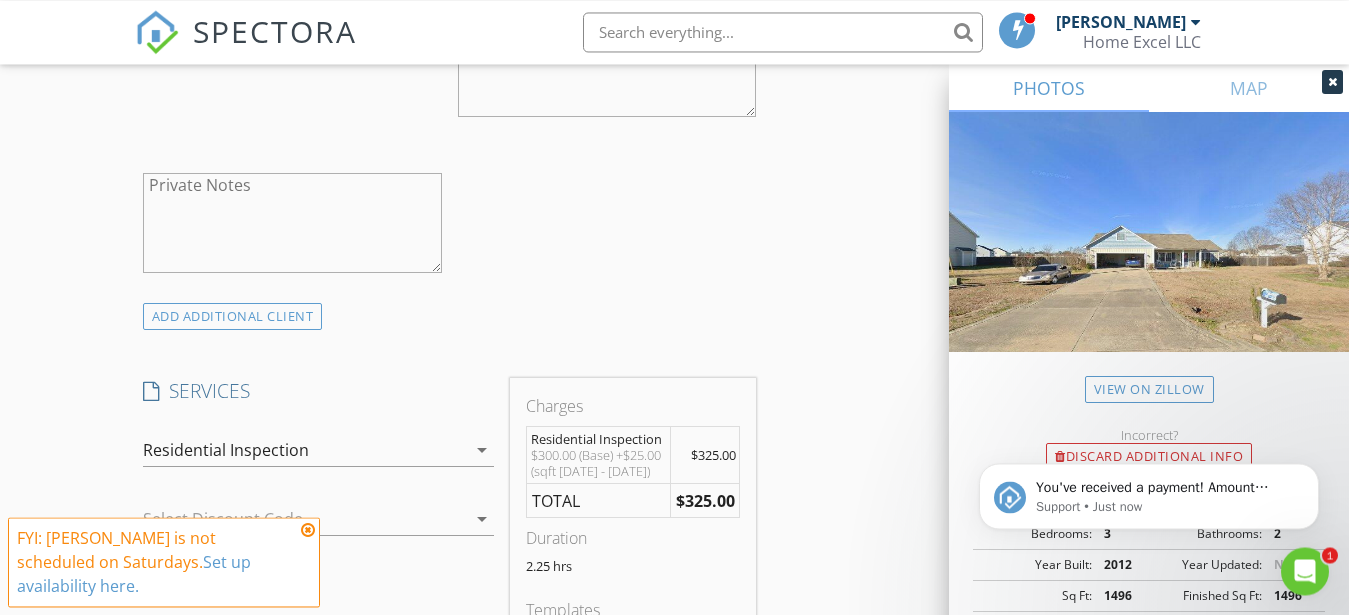 scroll, scrollTop: 1428, scrollLeft: 0, axis: vertical 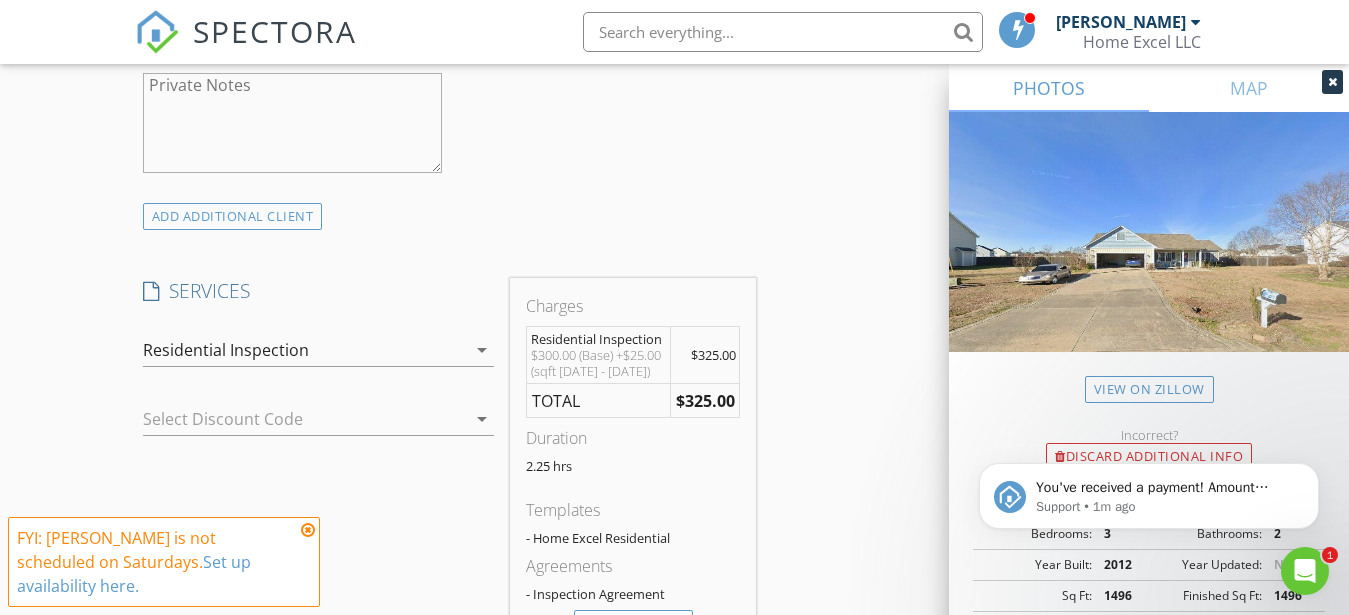 type on "1530" 